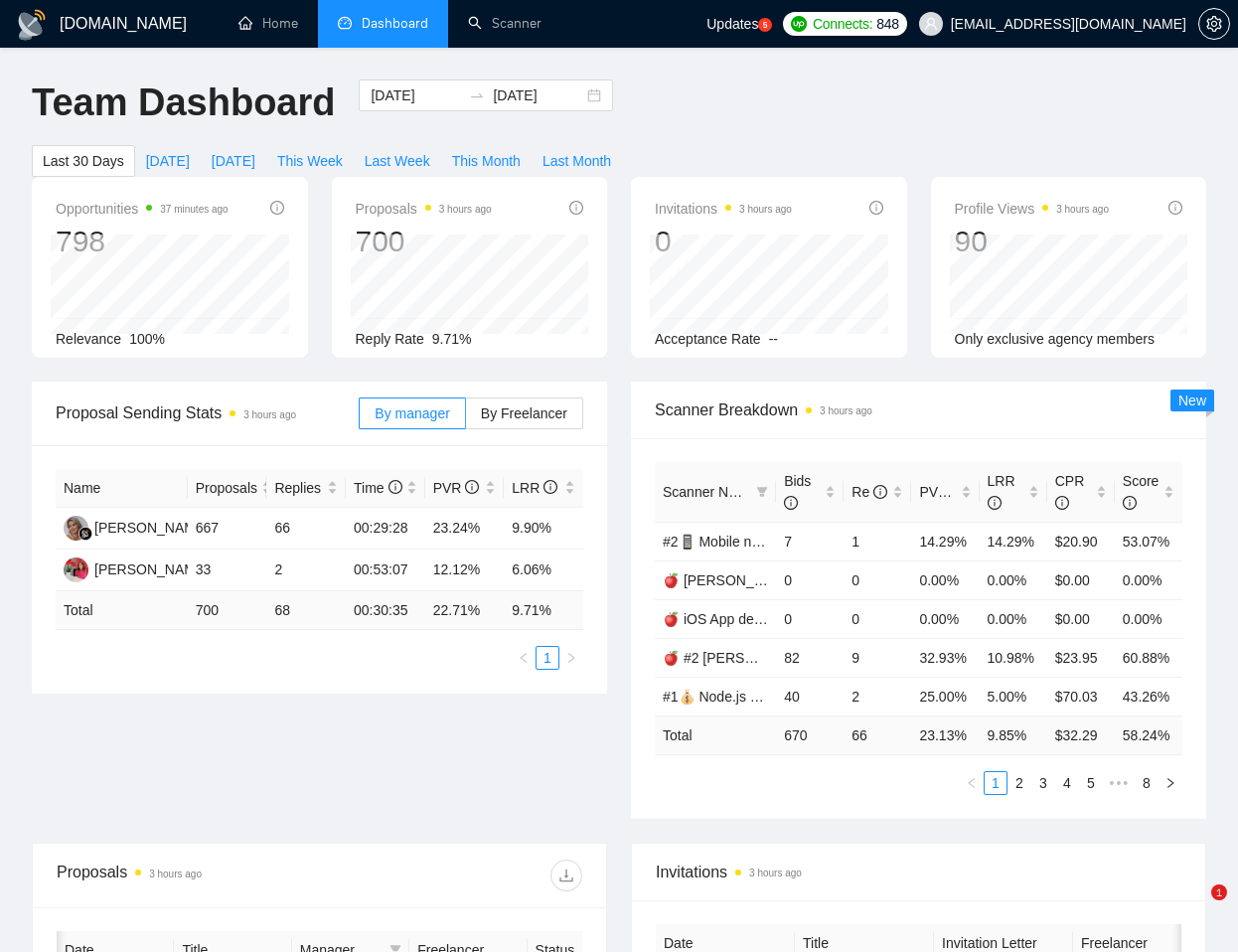 scroll, scrollTop: 679, scrollLeft: 0, axis: vertical 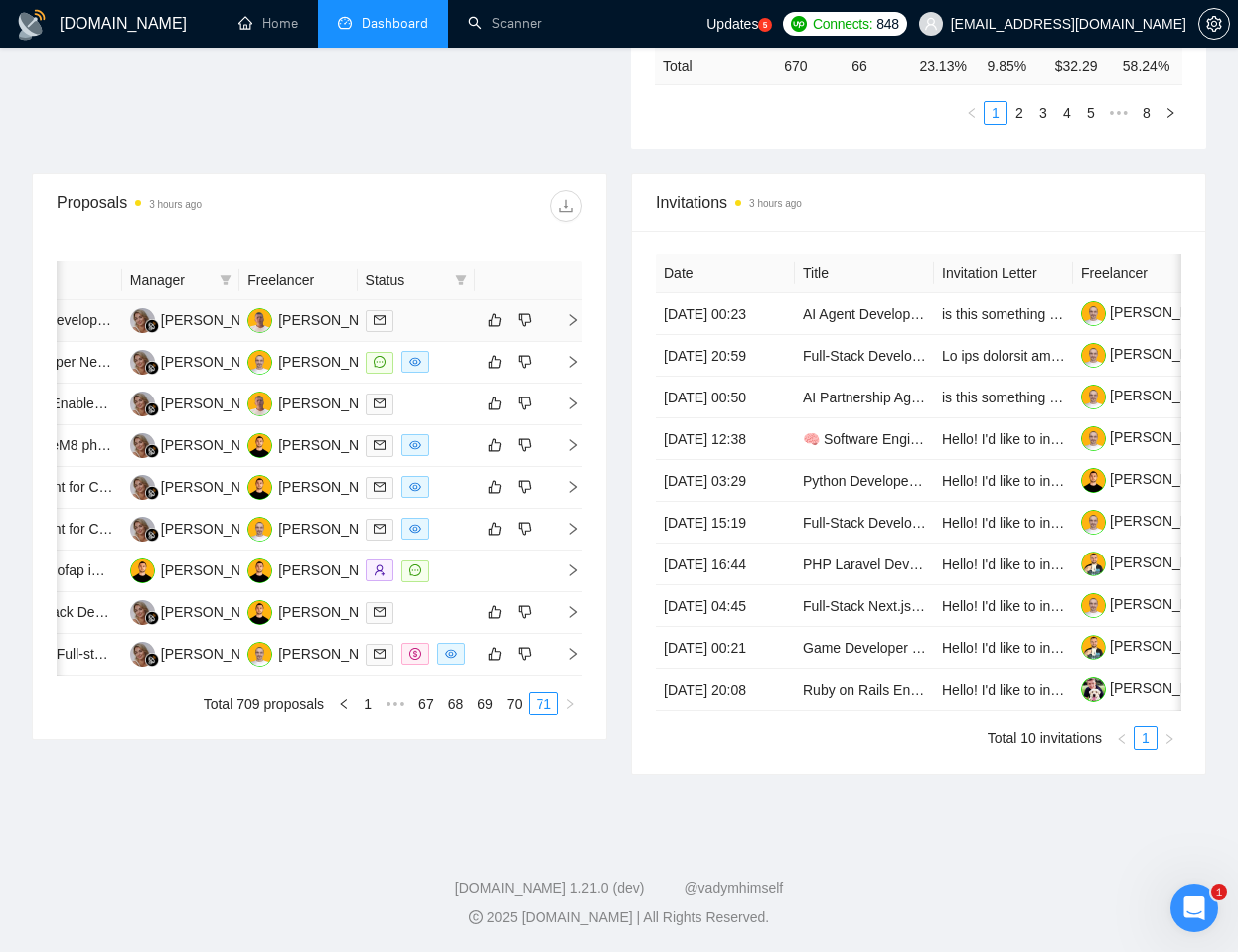 click at bounding box center (416, 320) 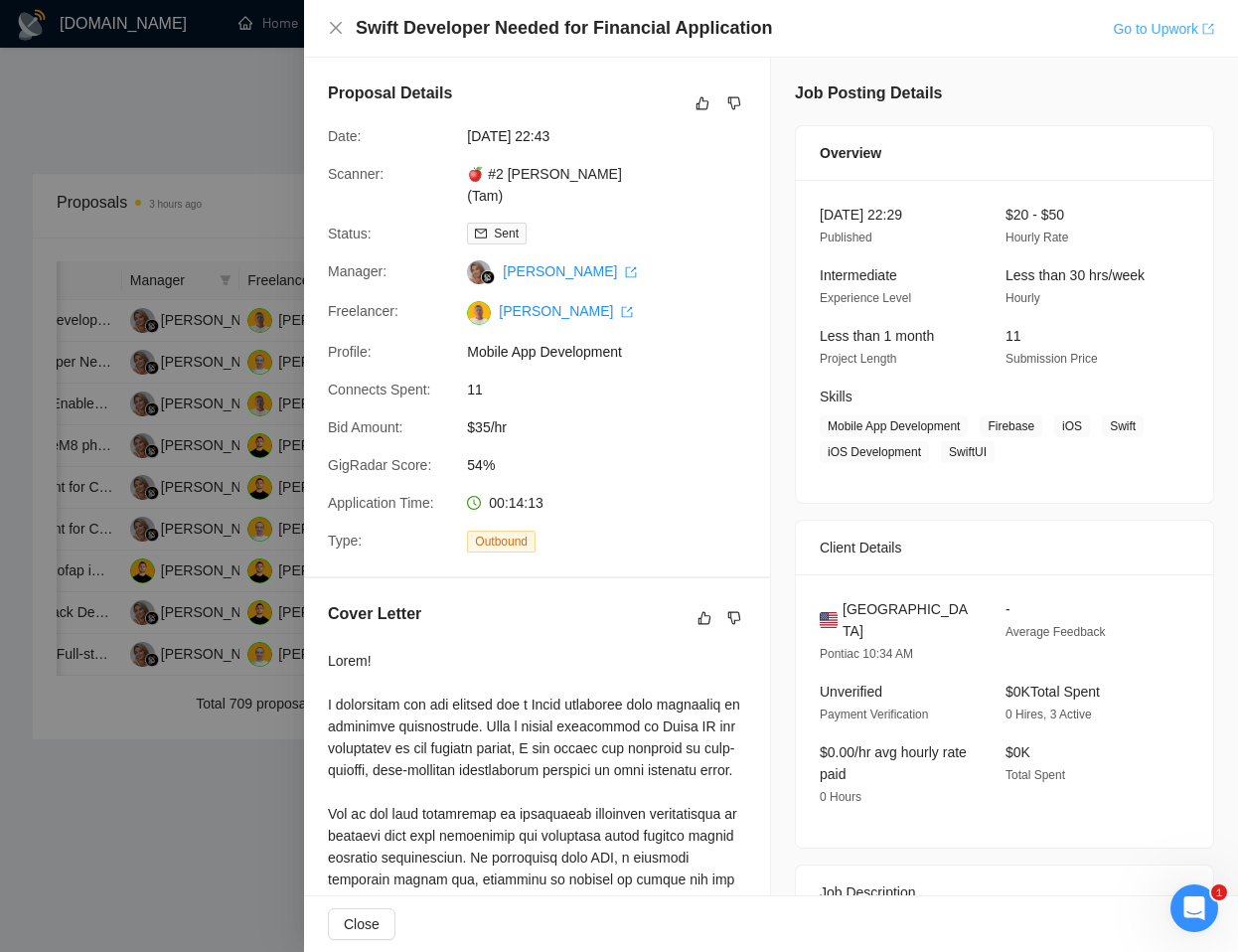click on "Go to Upwork" at bounding box center (1163, 29) 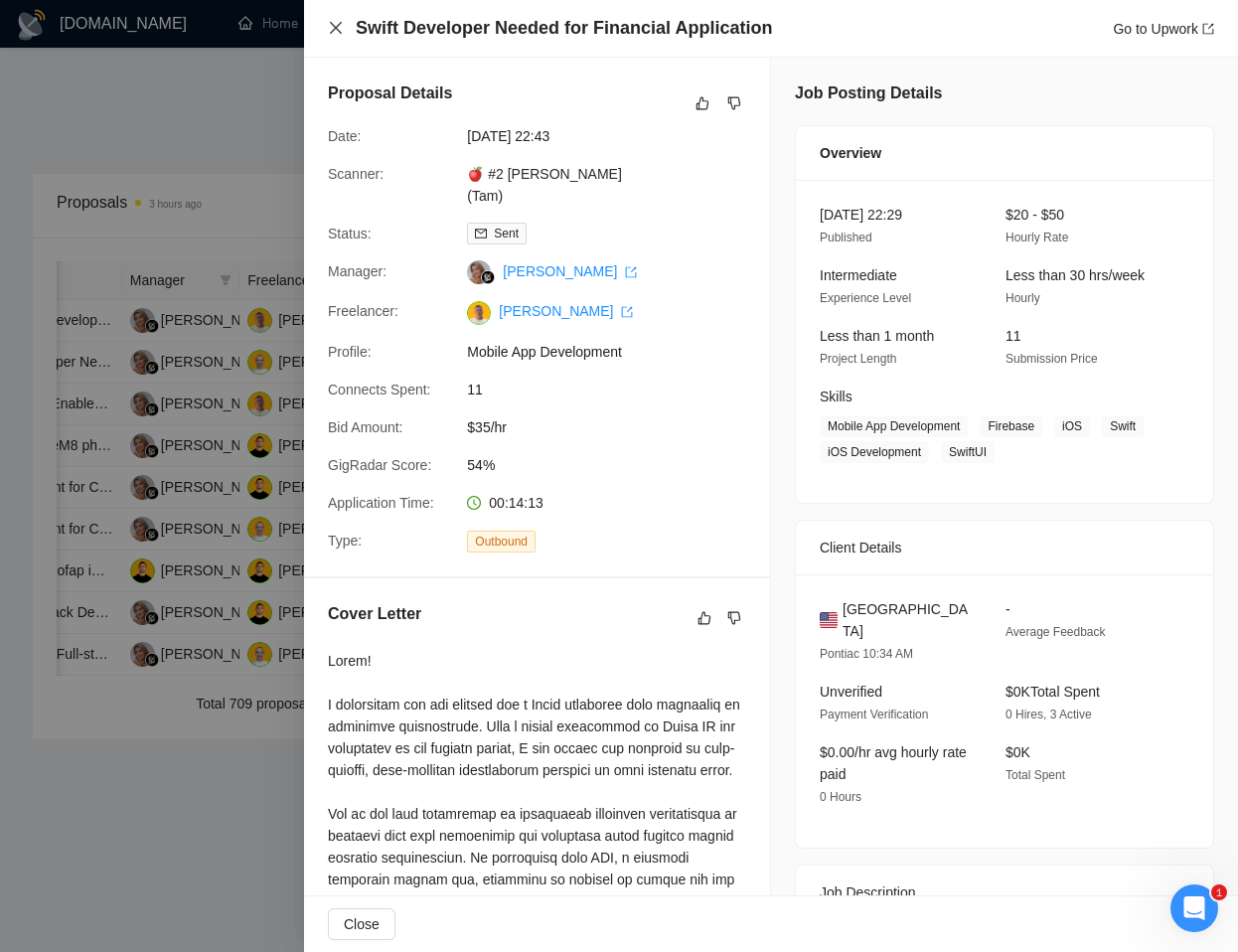 click 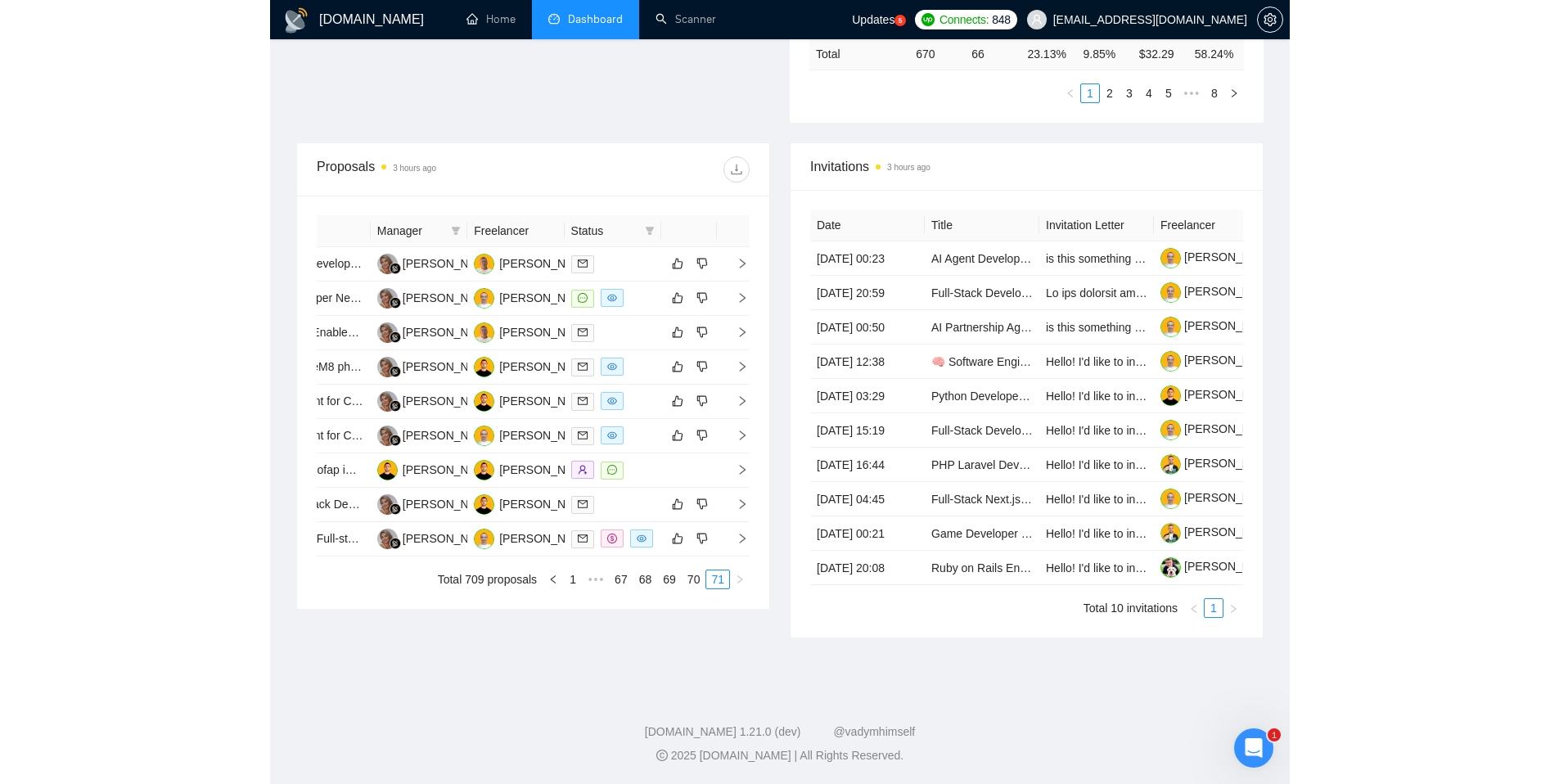 scroll, scrollTop: 507, scrollLeft: 0, axis: vertical 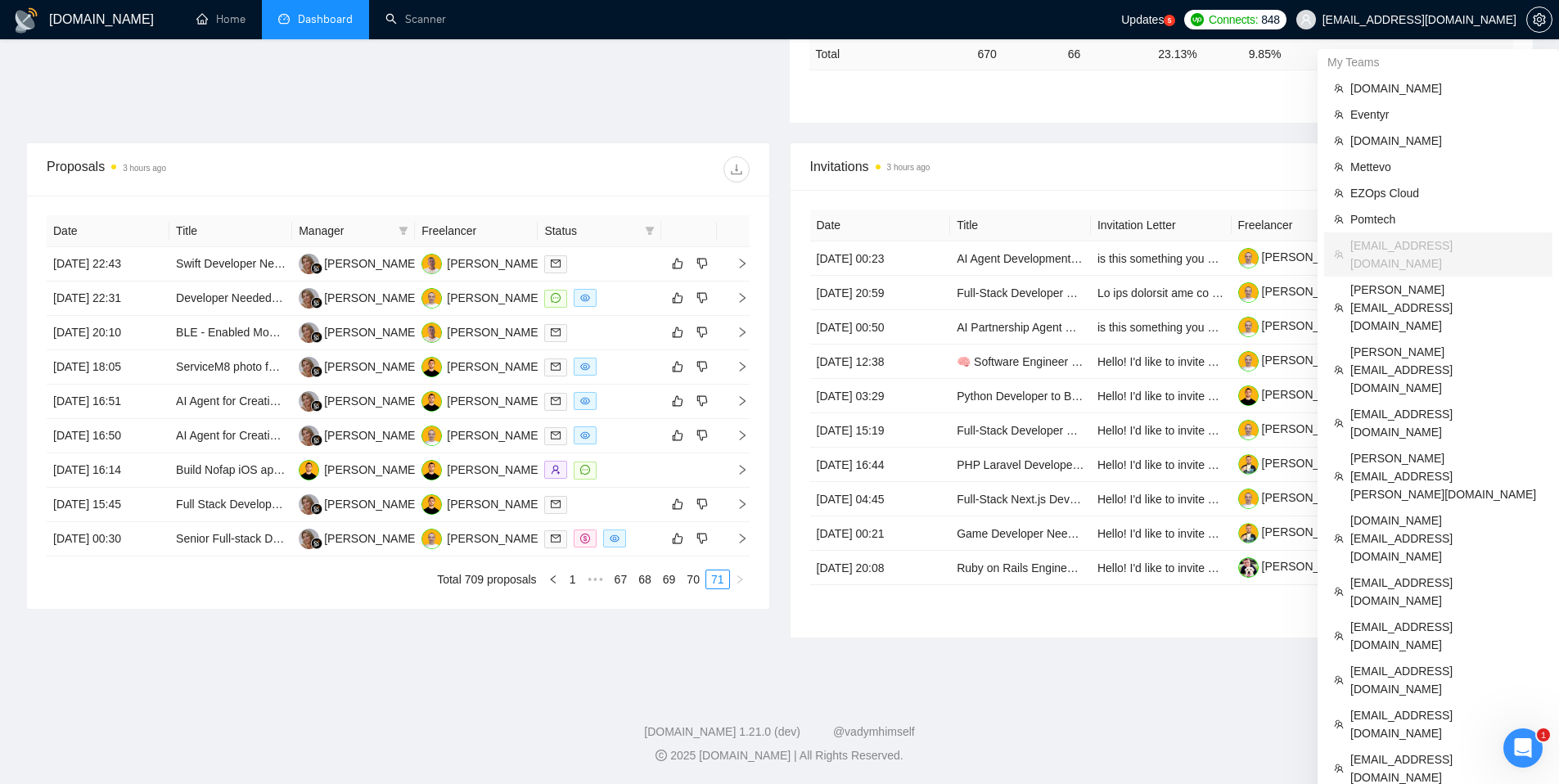 click on "serhii.verzhbytskyi@snotor.pro" at bounding box center (1406, 20) 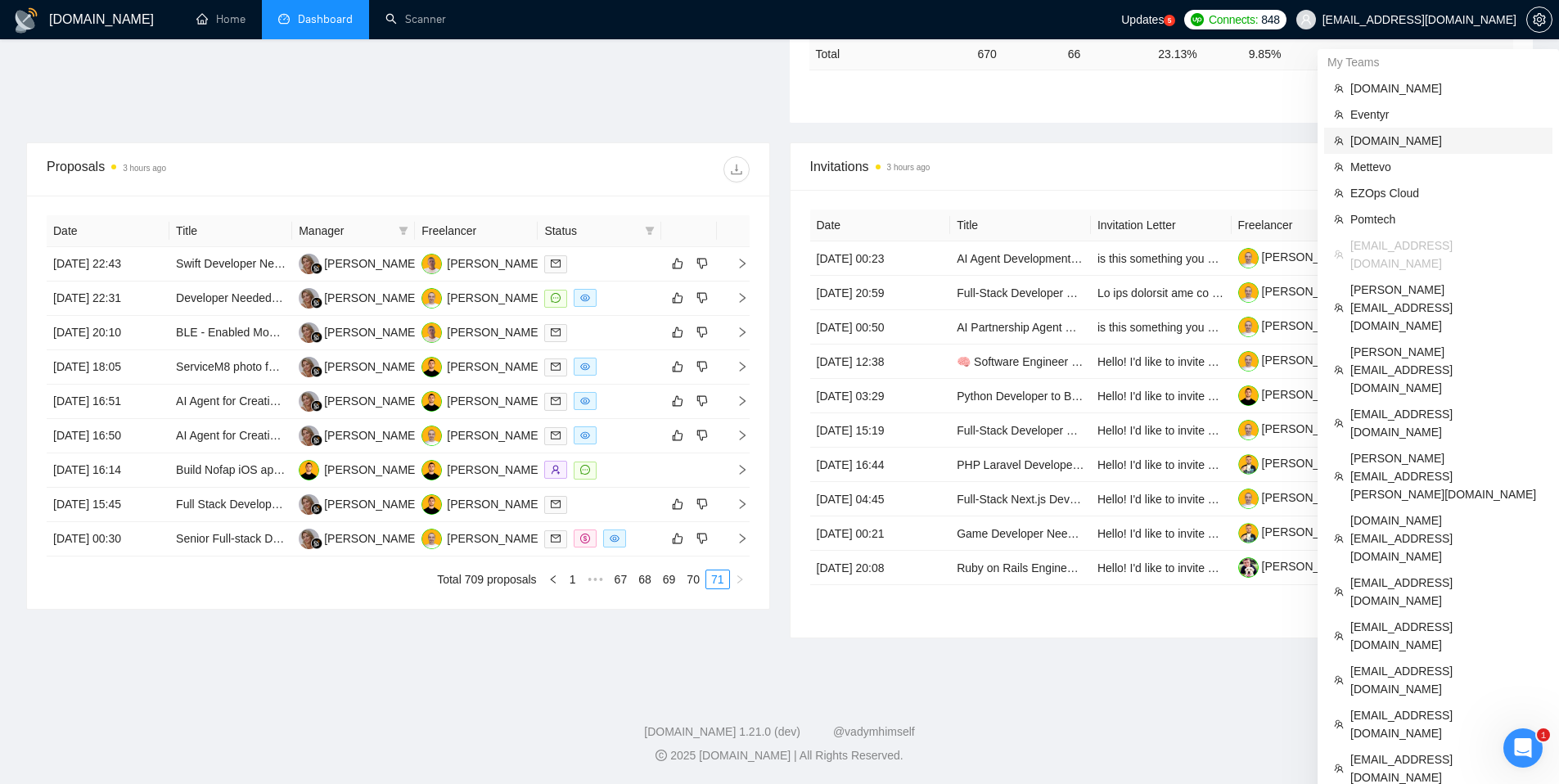 click on "Seedium.io" at bounding box center (1446, 141) 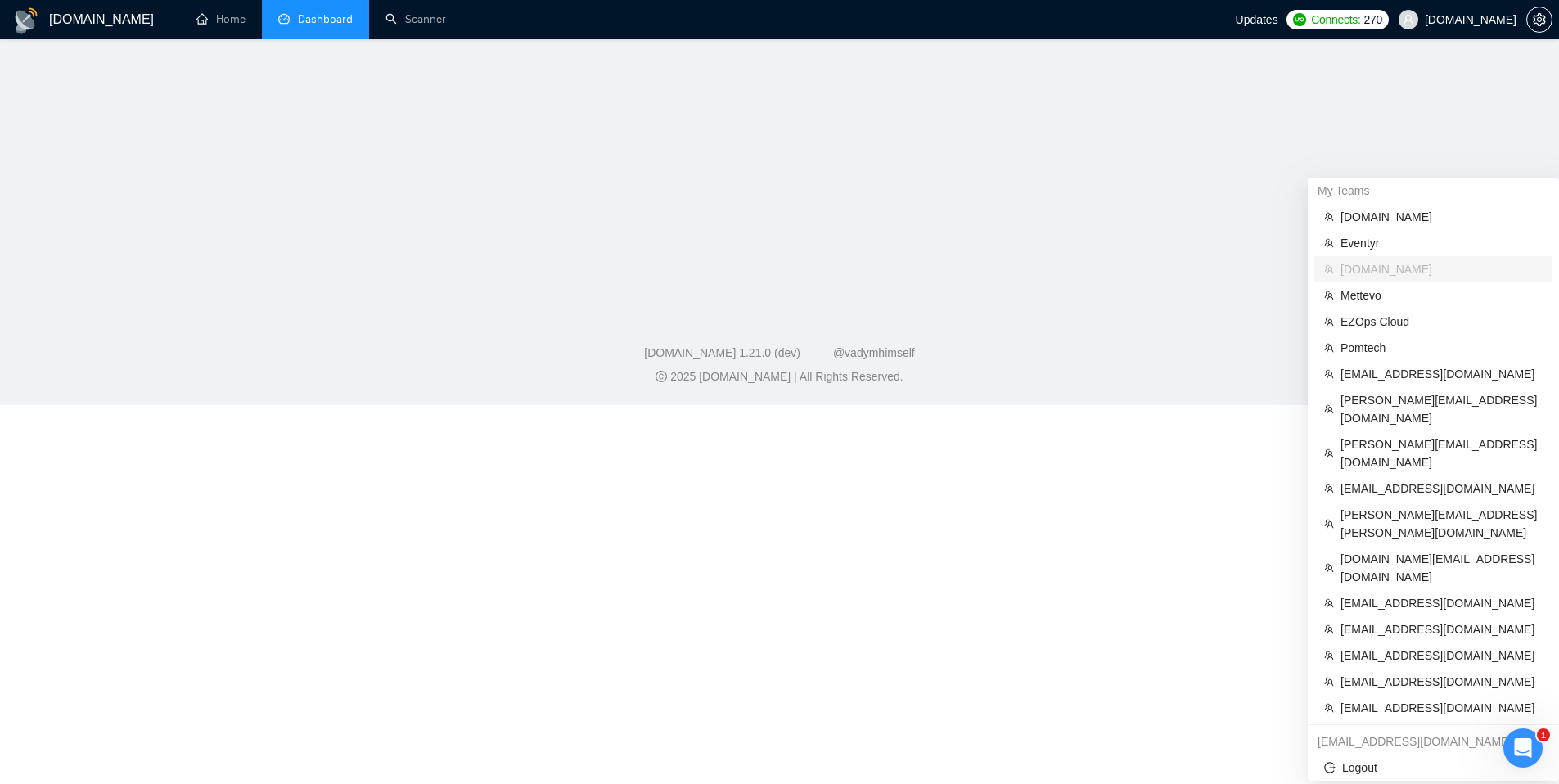 scroll, scrollTop: 502, scrollLeft: 0, axis: vertical 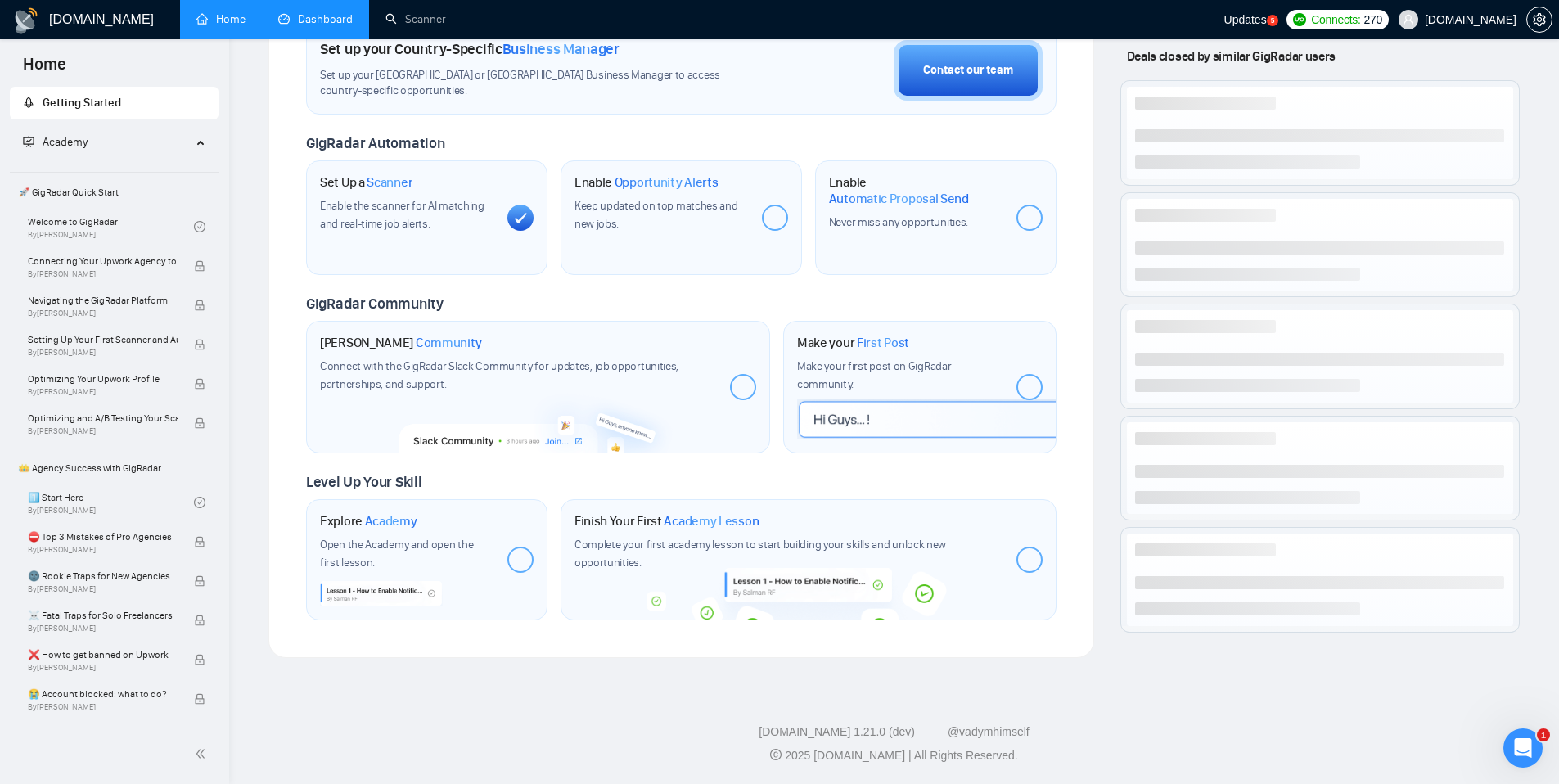 click on "Dashboard" at bounding box center [315, 19] 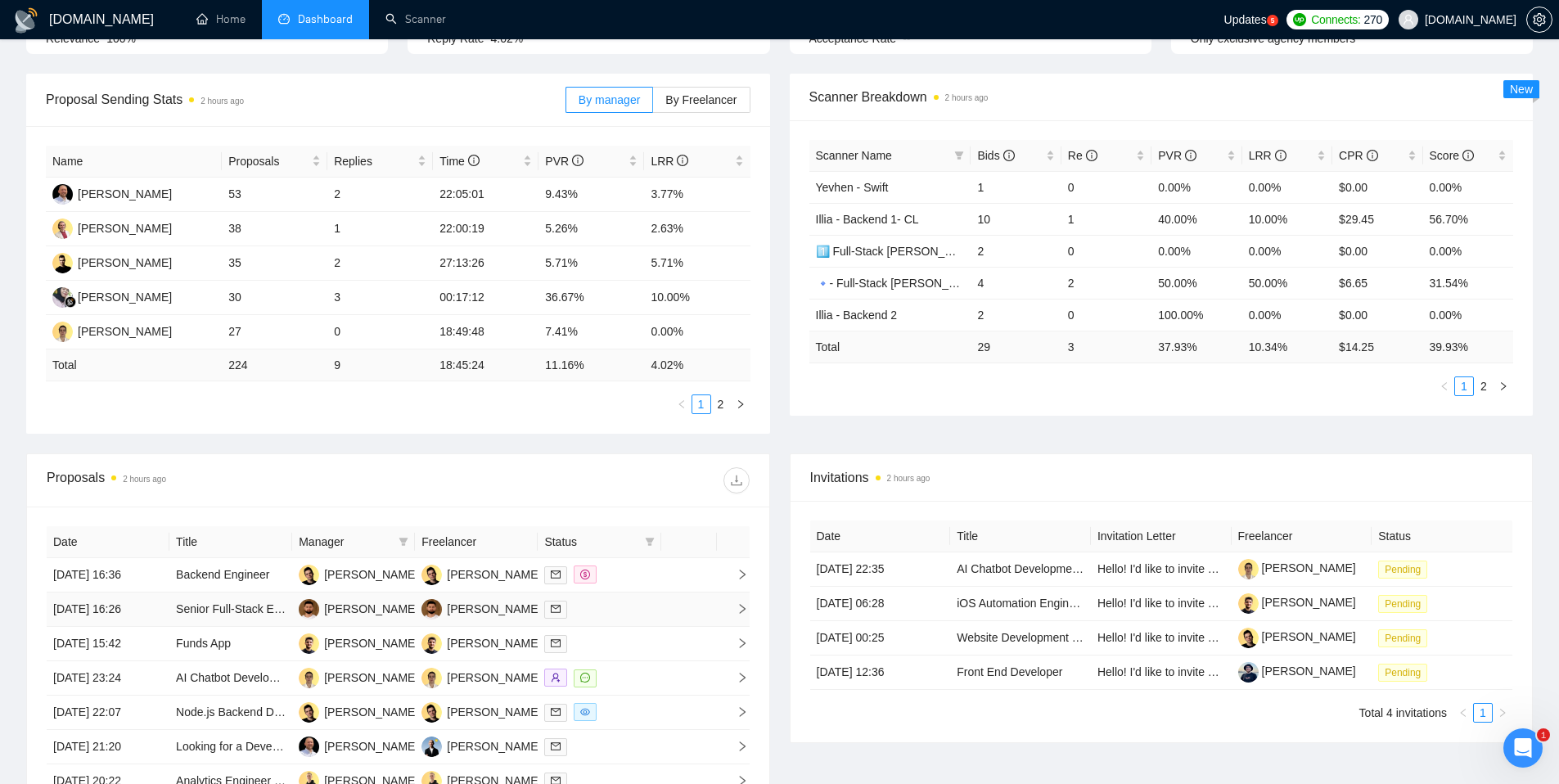 scroll, scrollTop: 368, scrollLeft: 0, axis: vertical 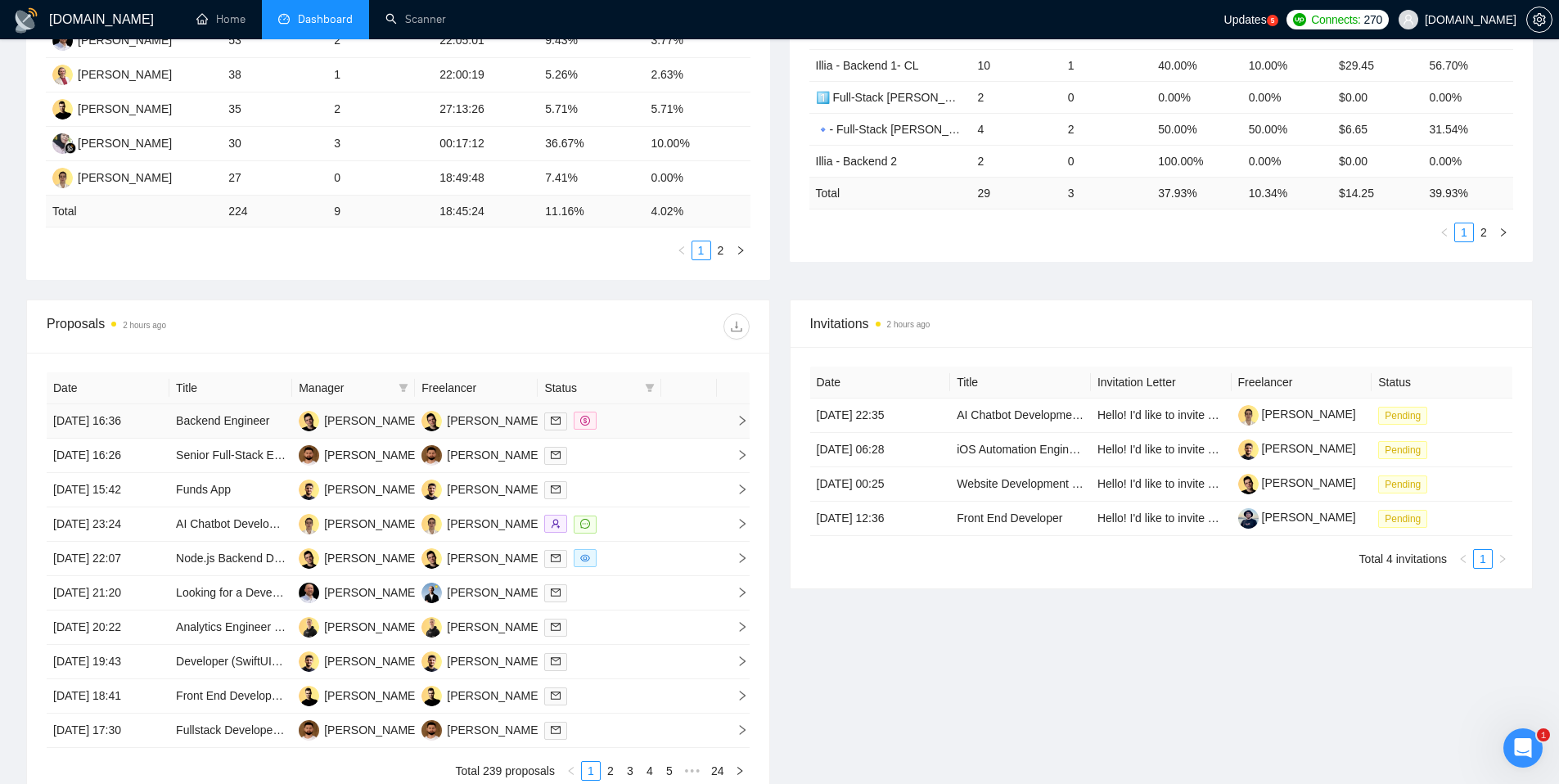 click at bounding box center (689, 421) 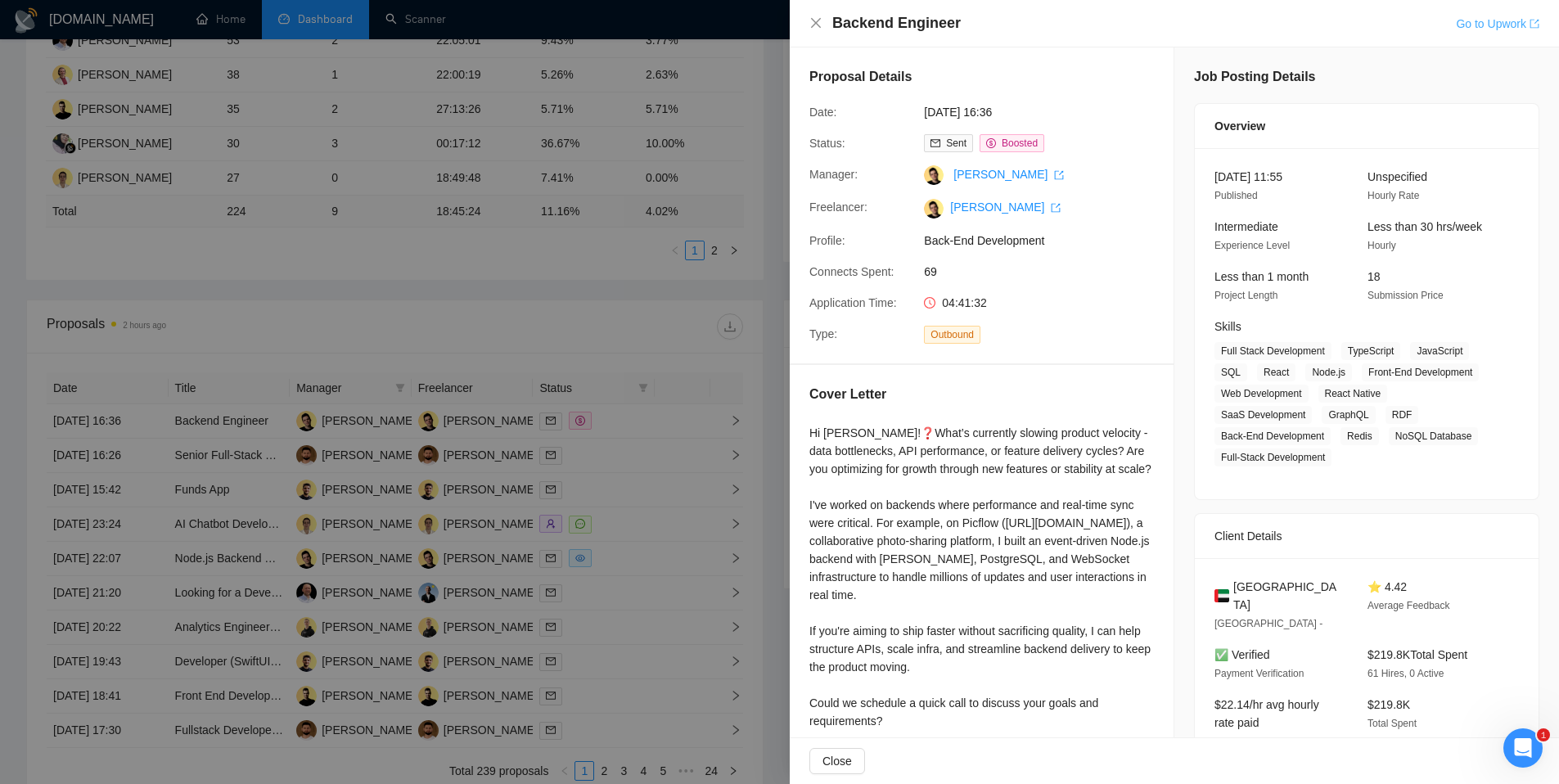 click on "Go to Upwork" at bounding box center [1498, 24] 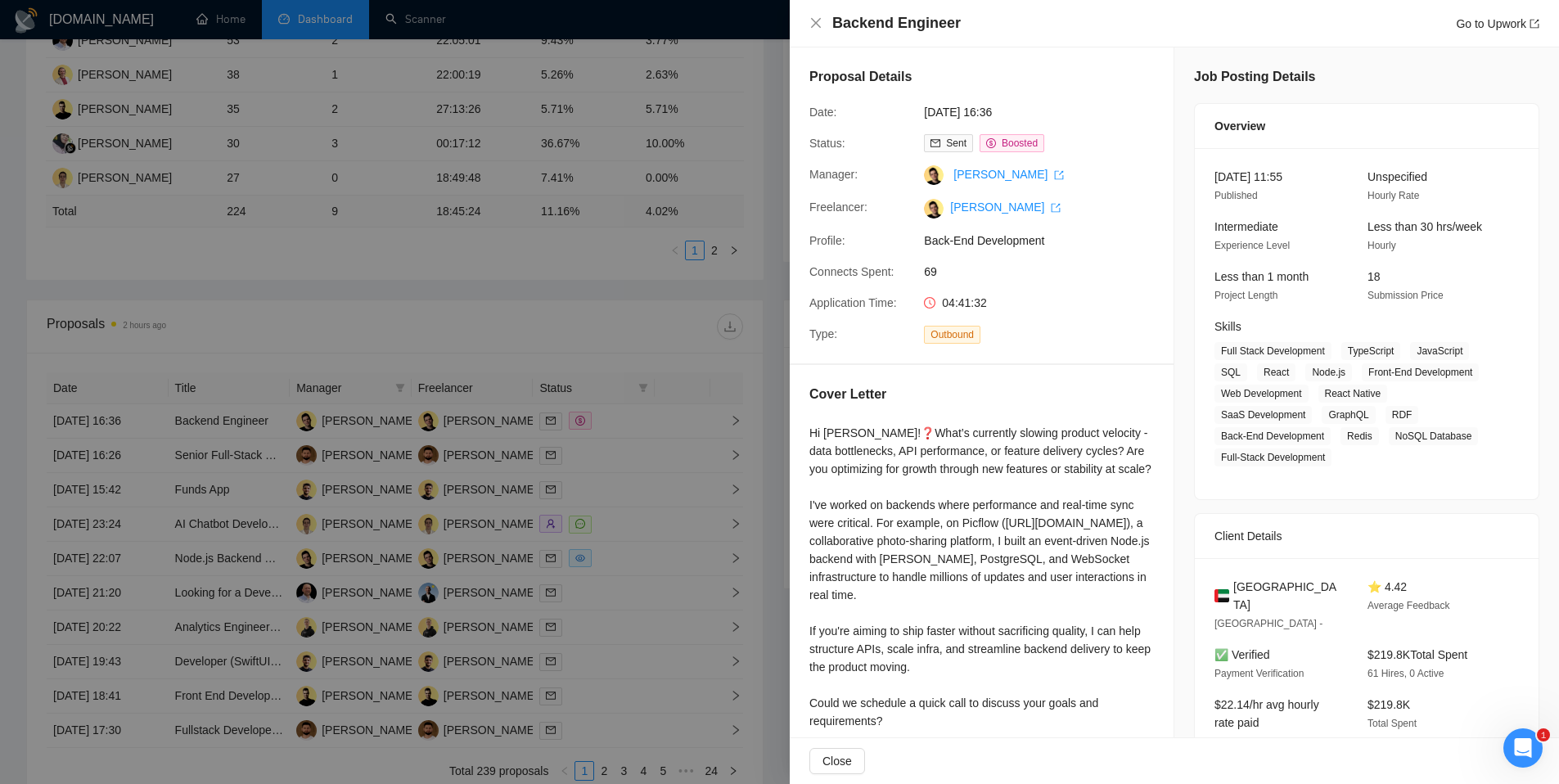 click at bounding box center [779, 392] 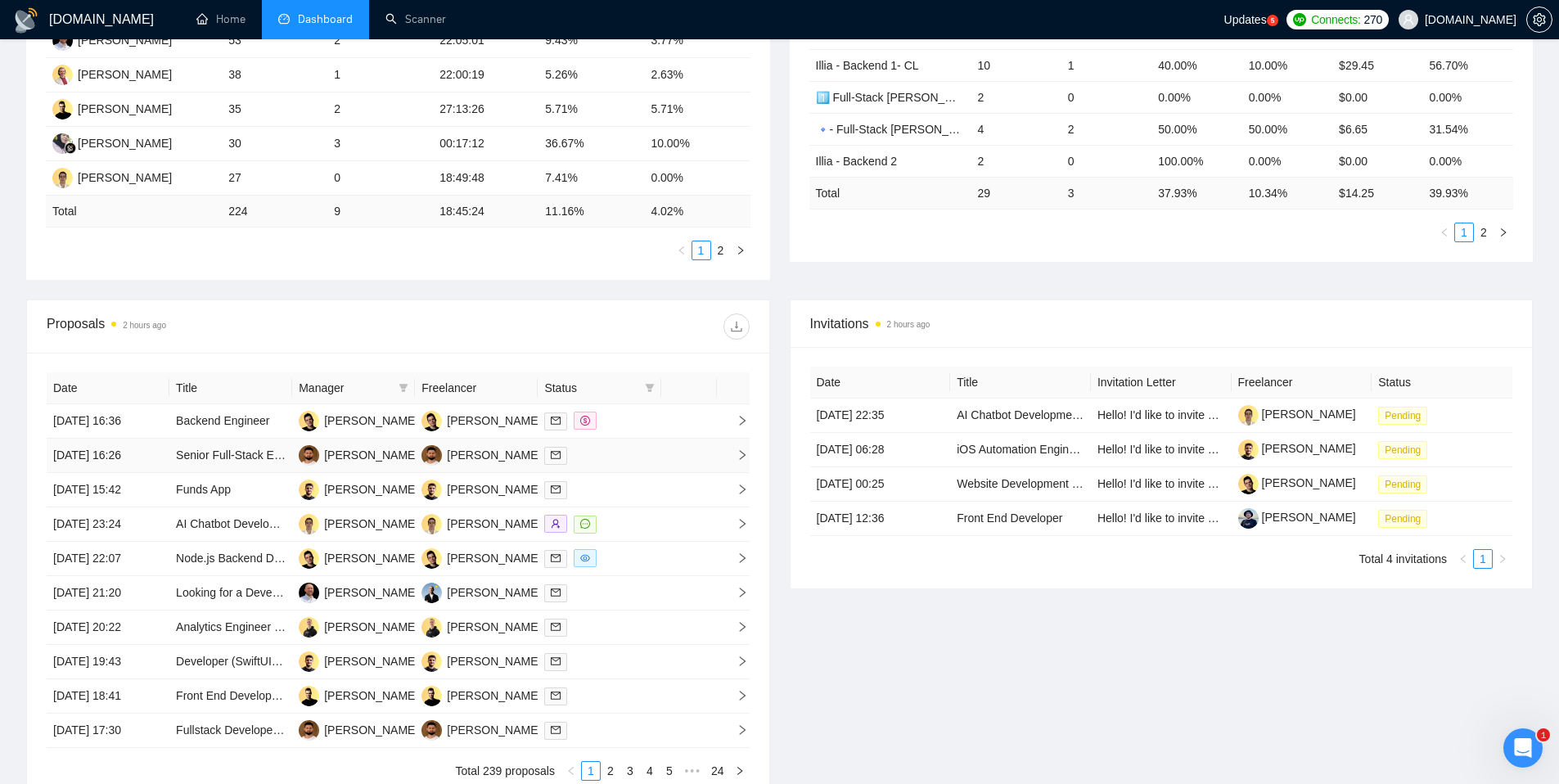 click at bounding box center [599, 456] 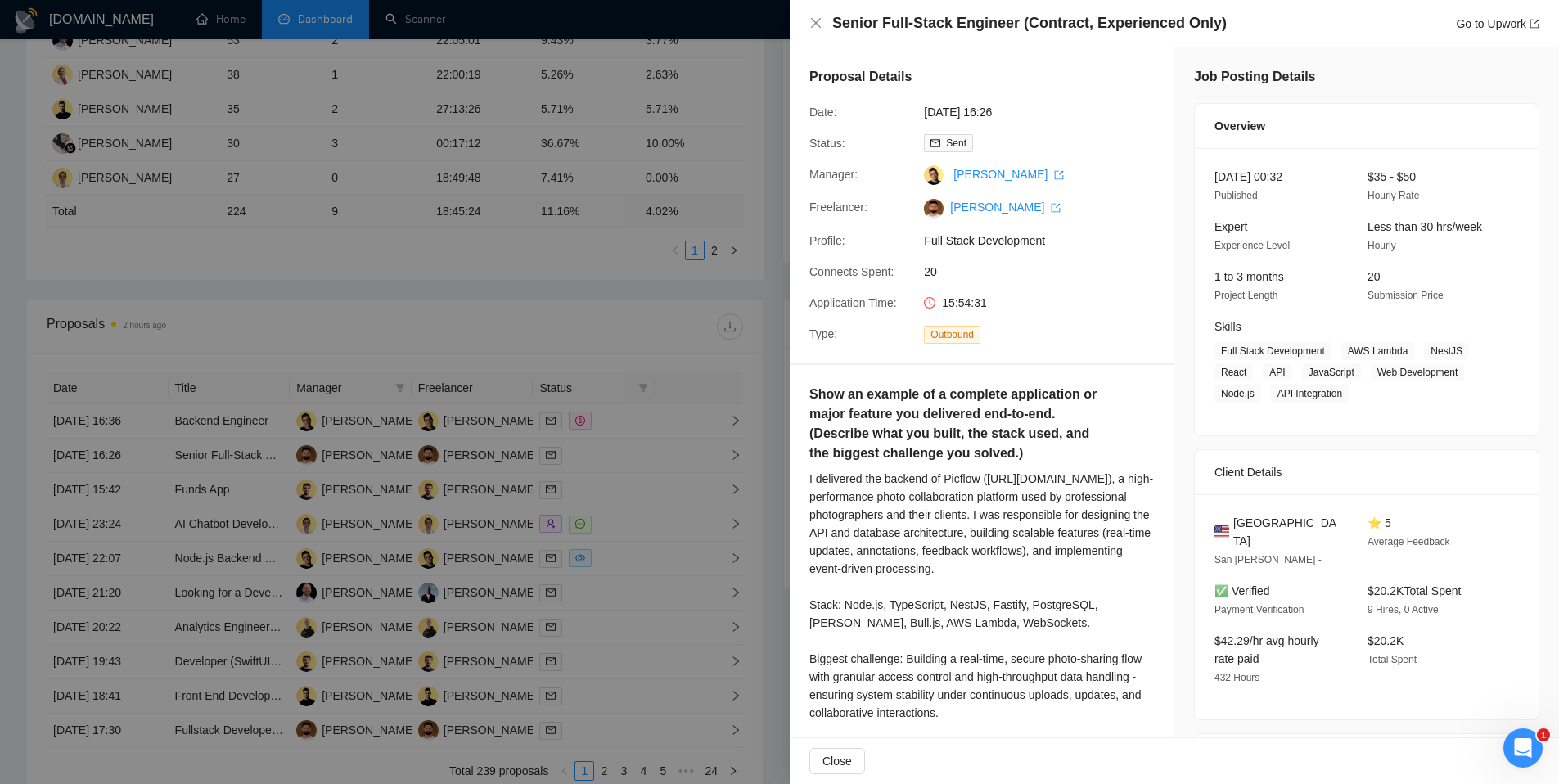 scroll, scrollTop: 367, scrollLeft: 0, axis: vertical 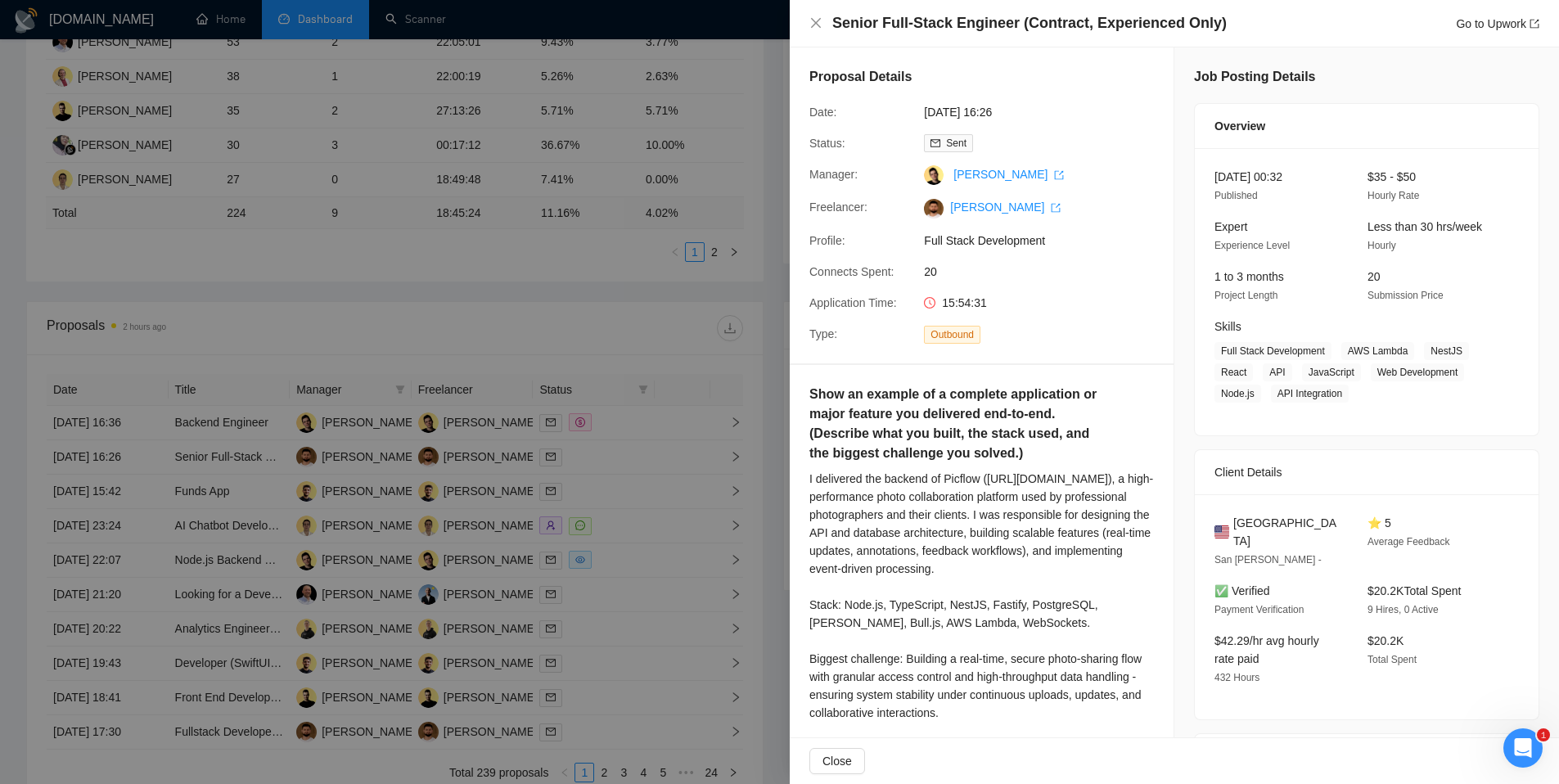 drag, startPoint x: 519, startPoint y: 320, endPoint x: 504, endPoint y: 331, distance: 18.601075 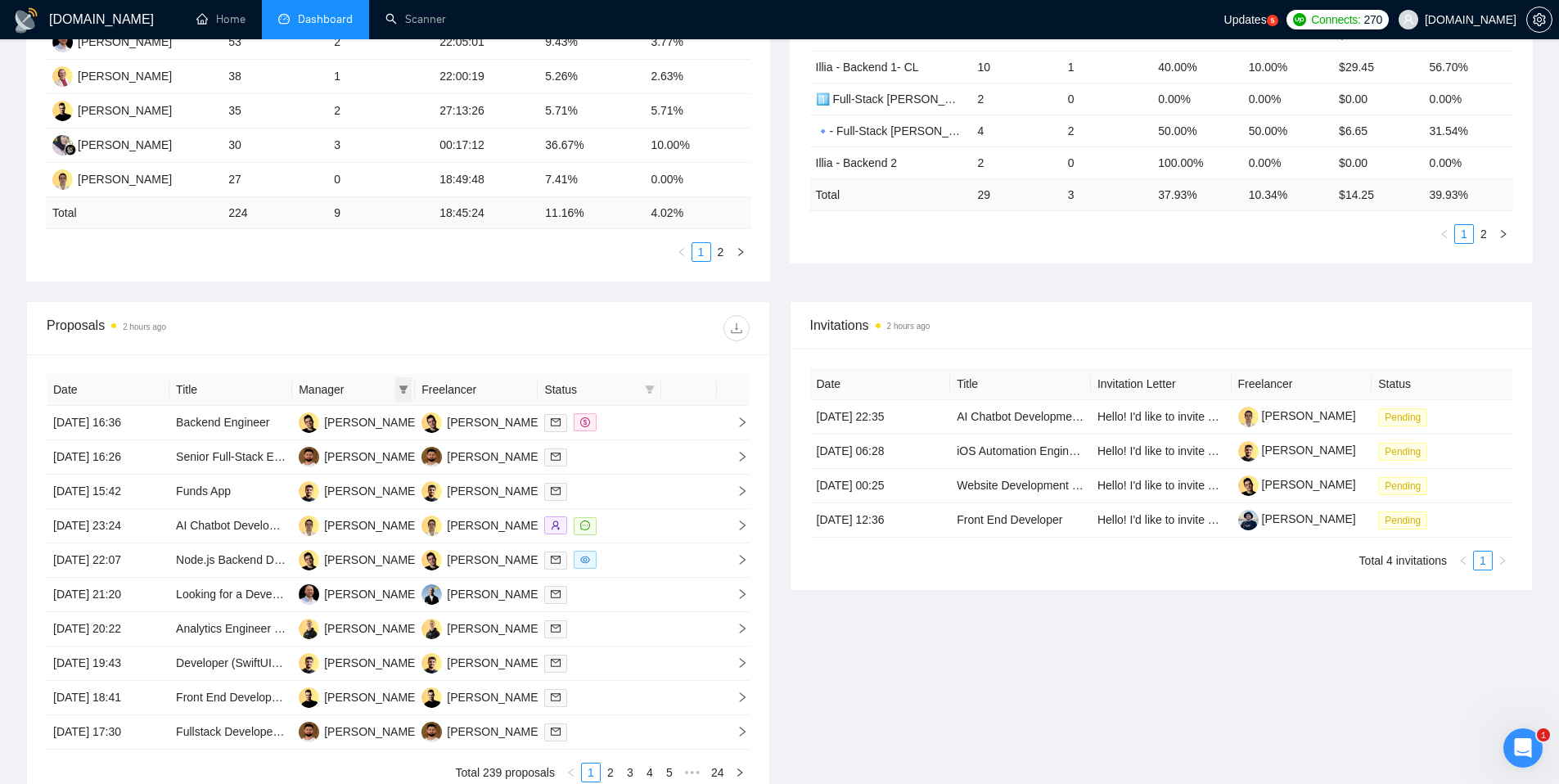 click 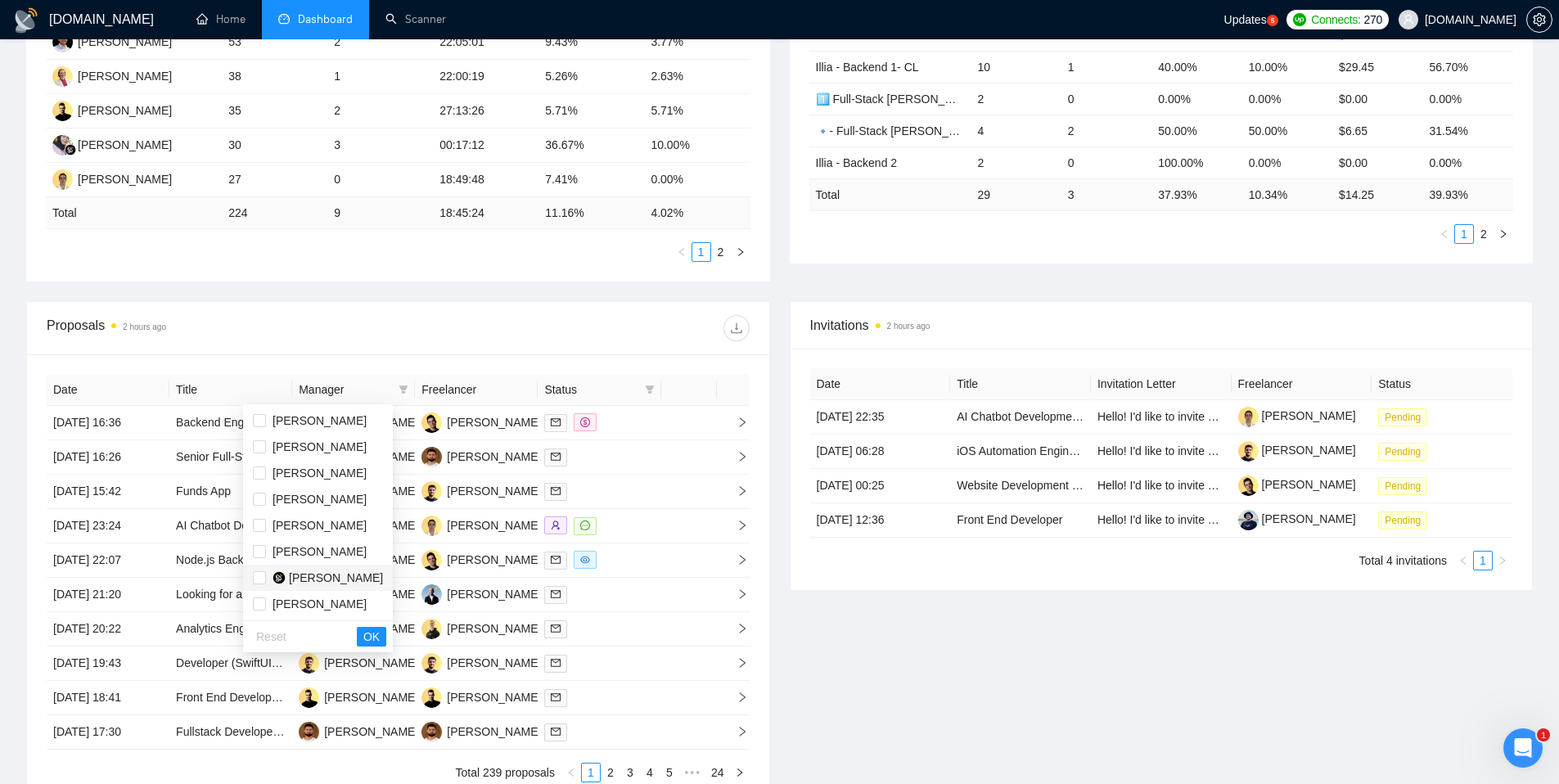 click on "Fitriawati Fitriawati" at bounding box center (336, 578) 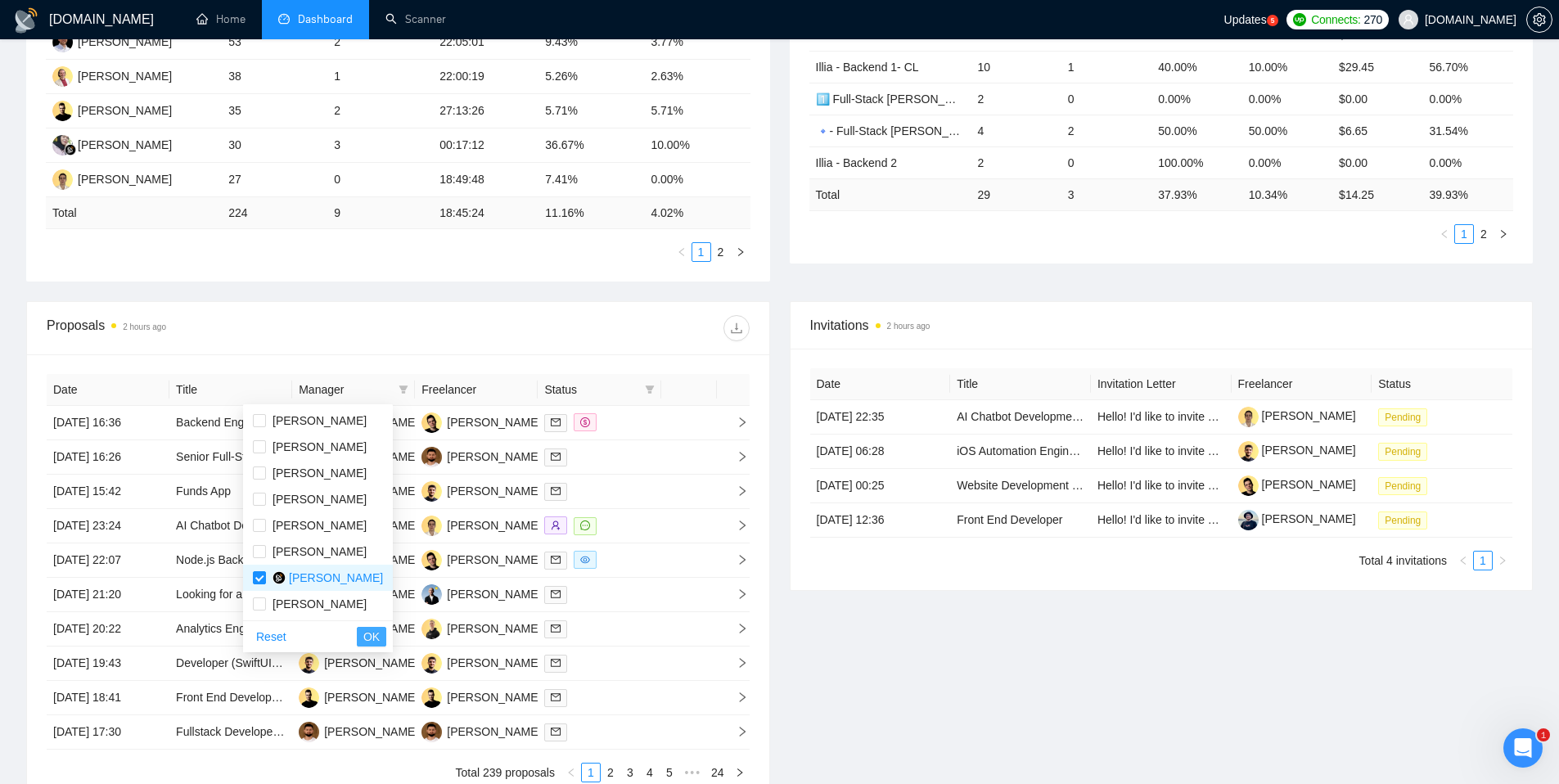 click on "OK" at bounding box center (372, 637) 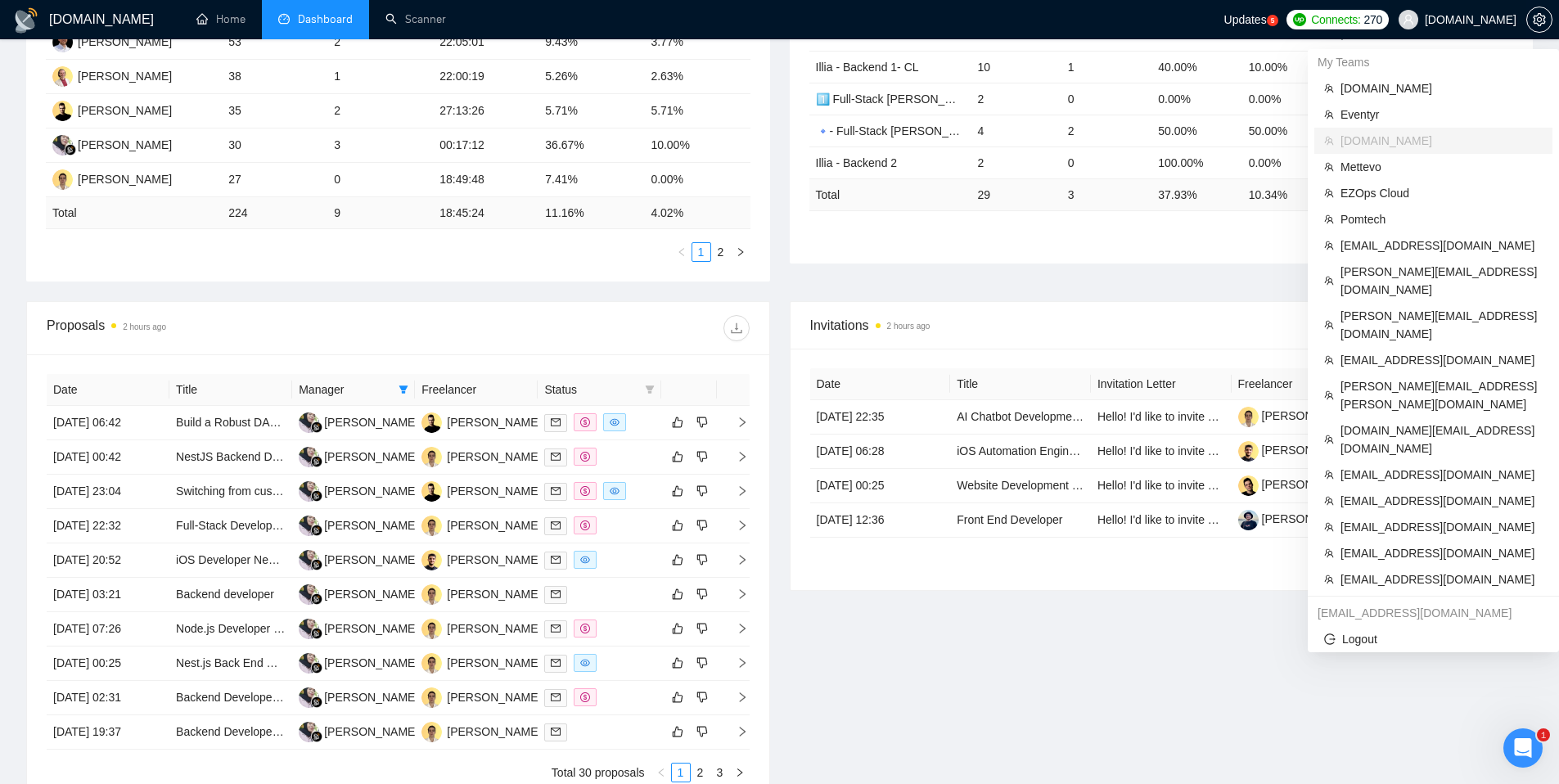 click on "Seedium.io" at bounding box center [1471, 20] 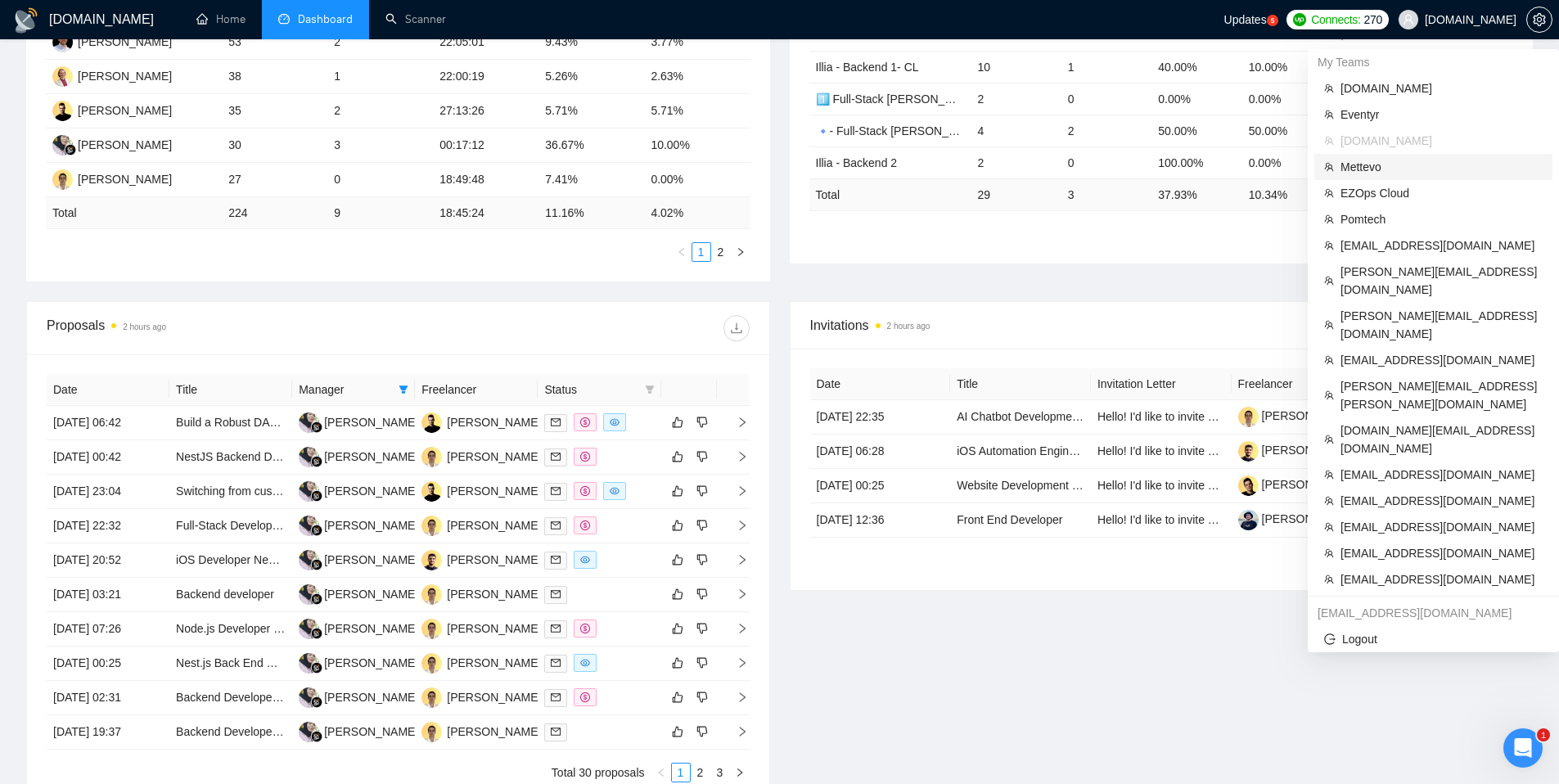 click on "Mettevo" at bounding box center [1441, 167] 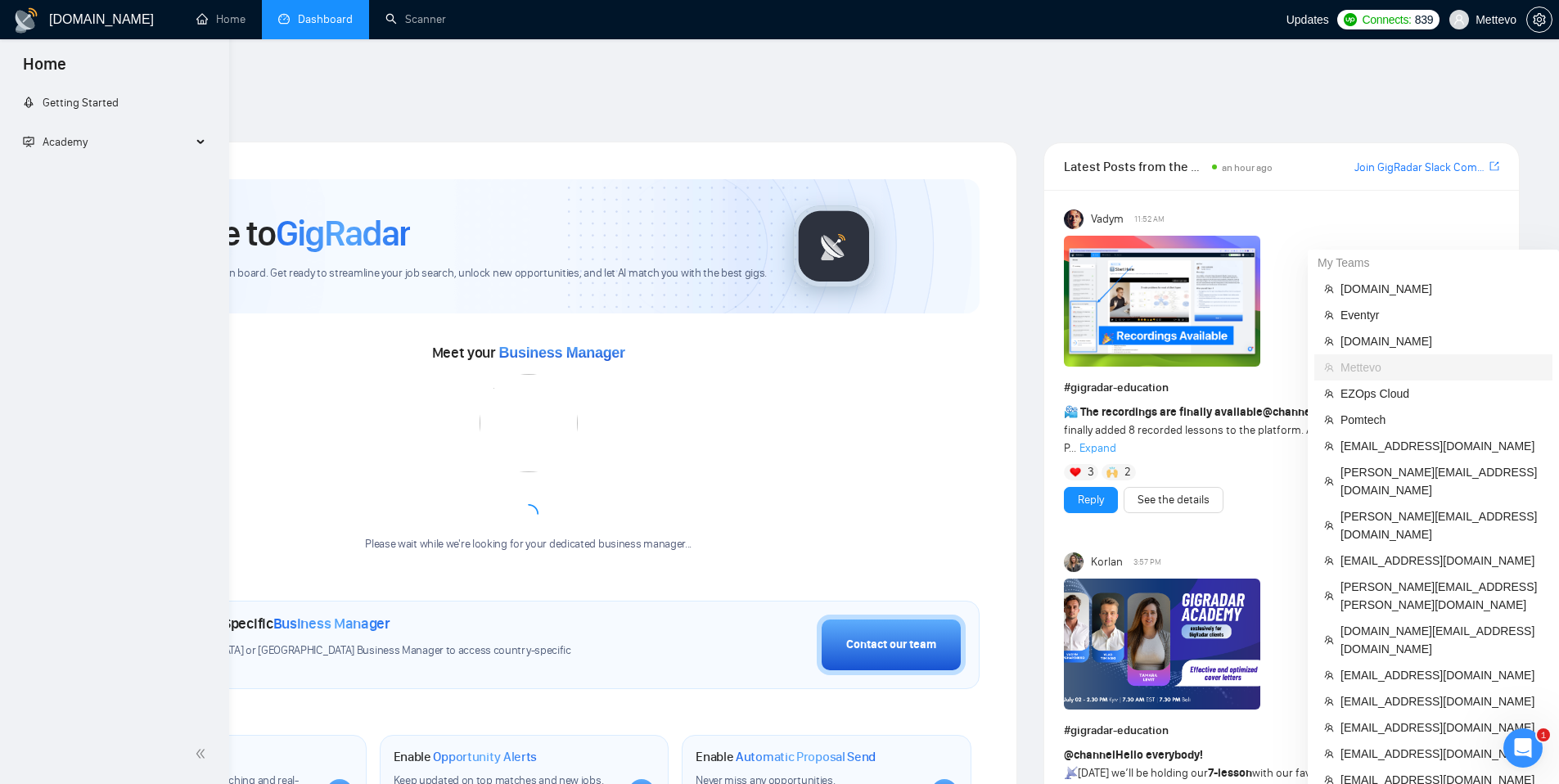 scroll, scrollTop: 502, scrollLeft: 0, axis: vertical 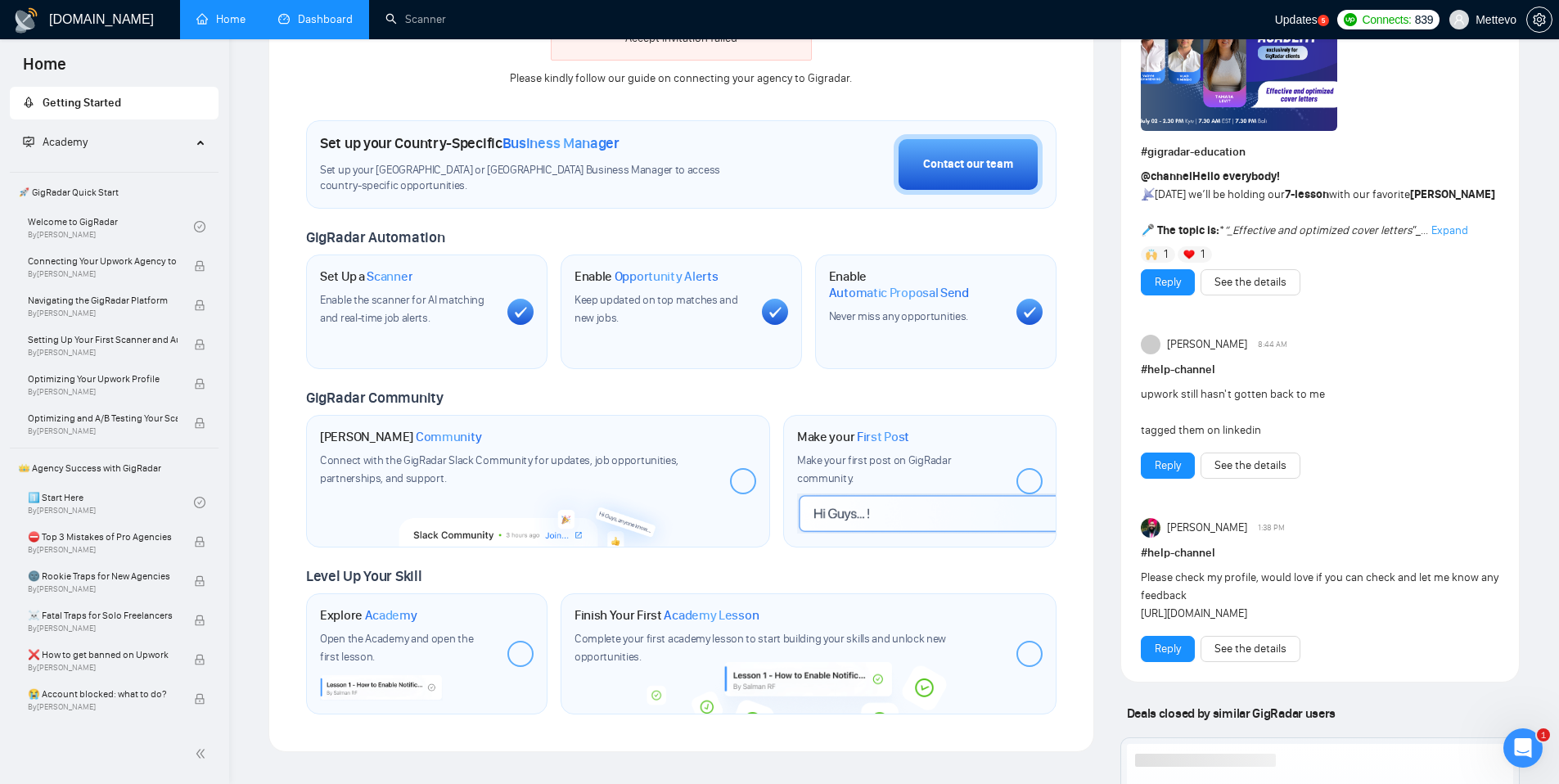 click on "Dashboard" at bounding box center (315, 19) 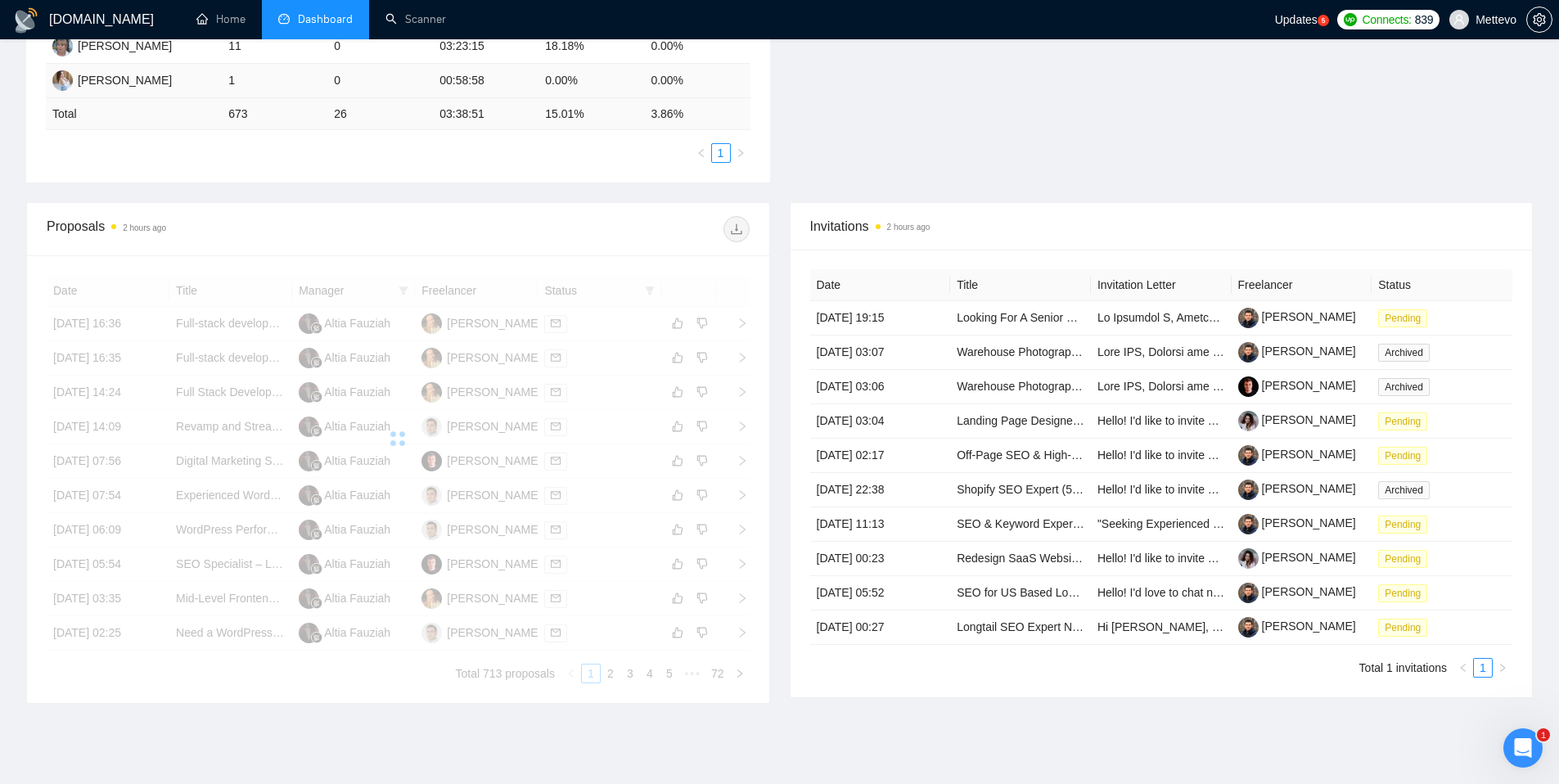 scroll, scrollTop: 475, scrollLeft: 0, axis: vertical 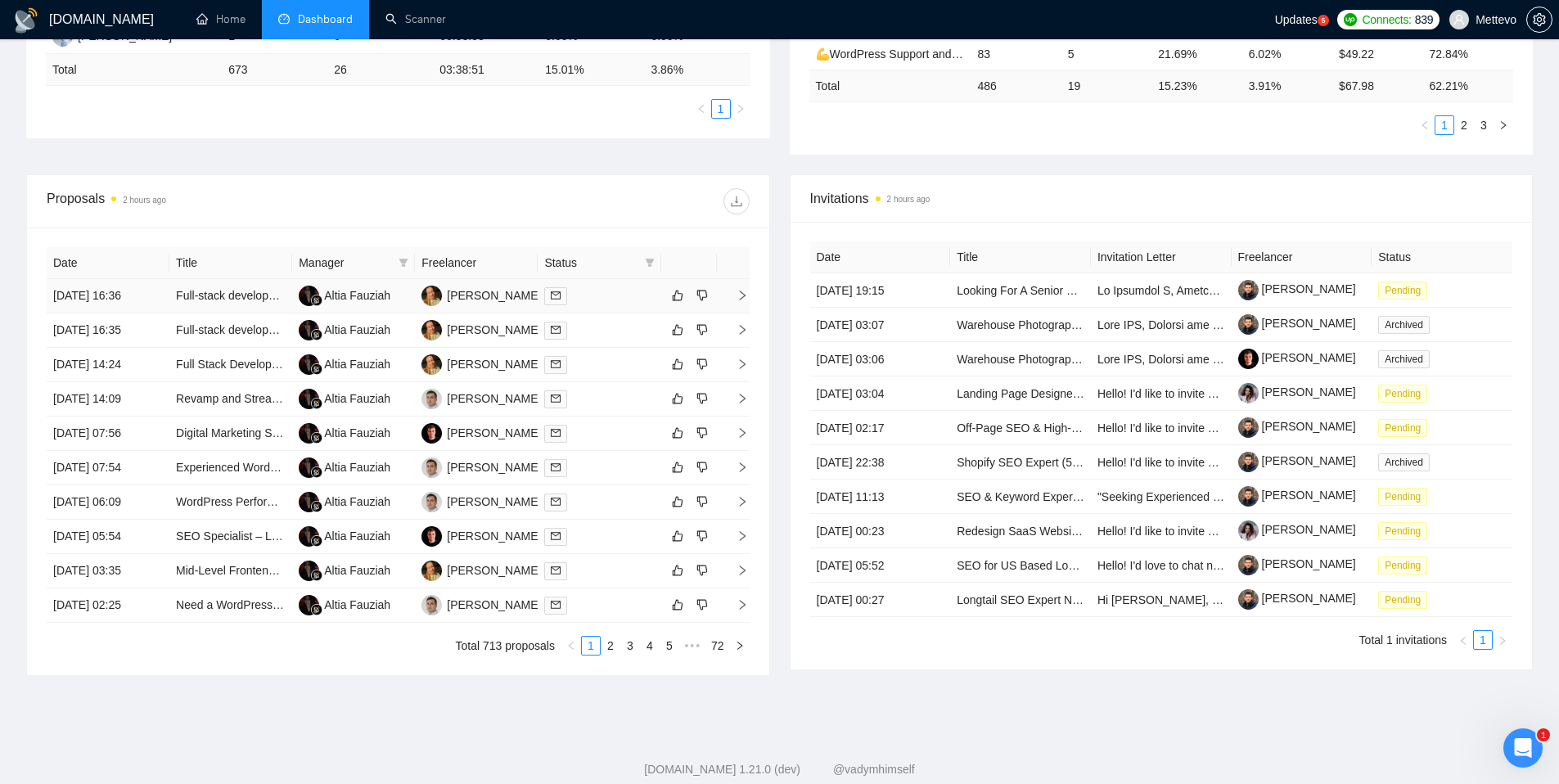 click at bounding box center [599, 295] 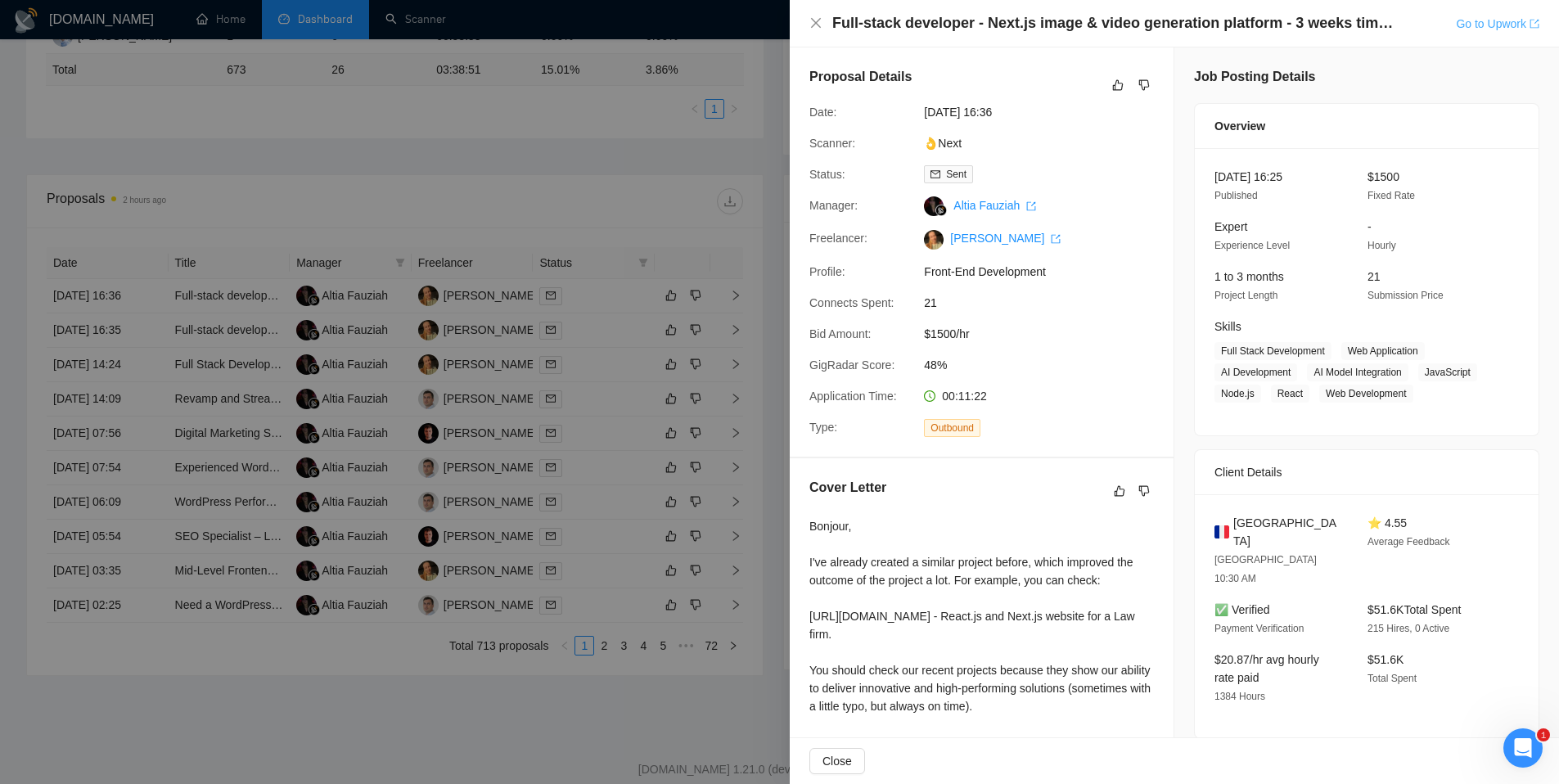 click on "Go to Upwork" at bounding box center [1498, 24] 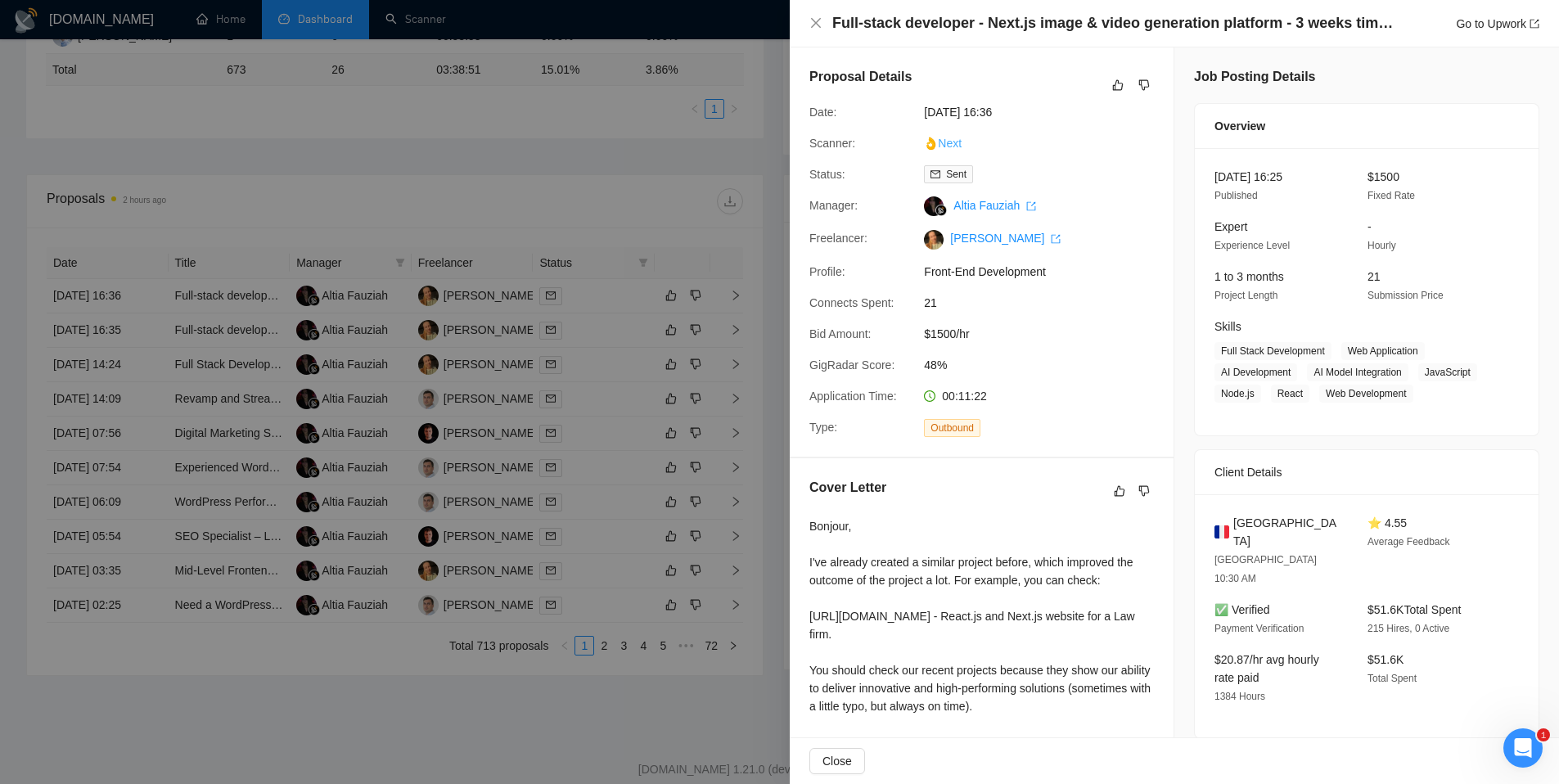 click on "👌Next" at bounding box center [943, 143] 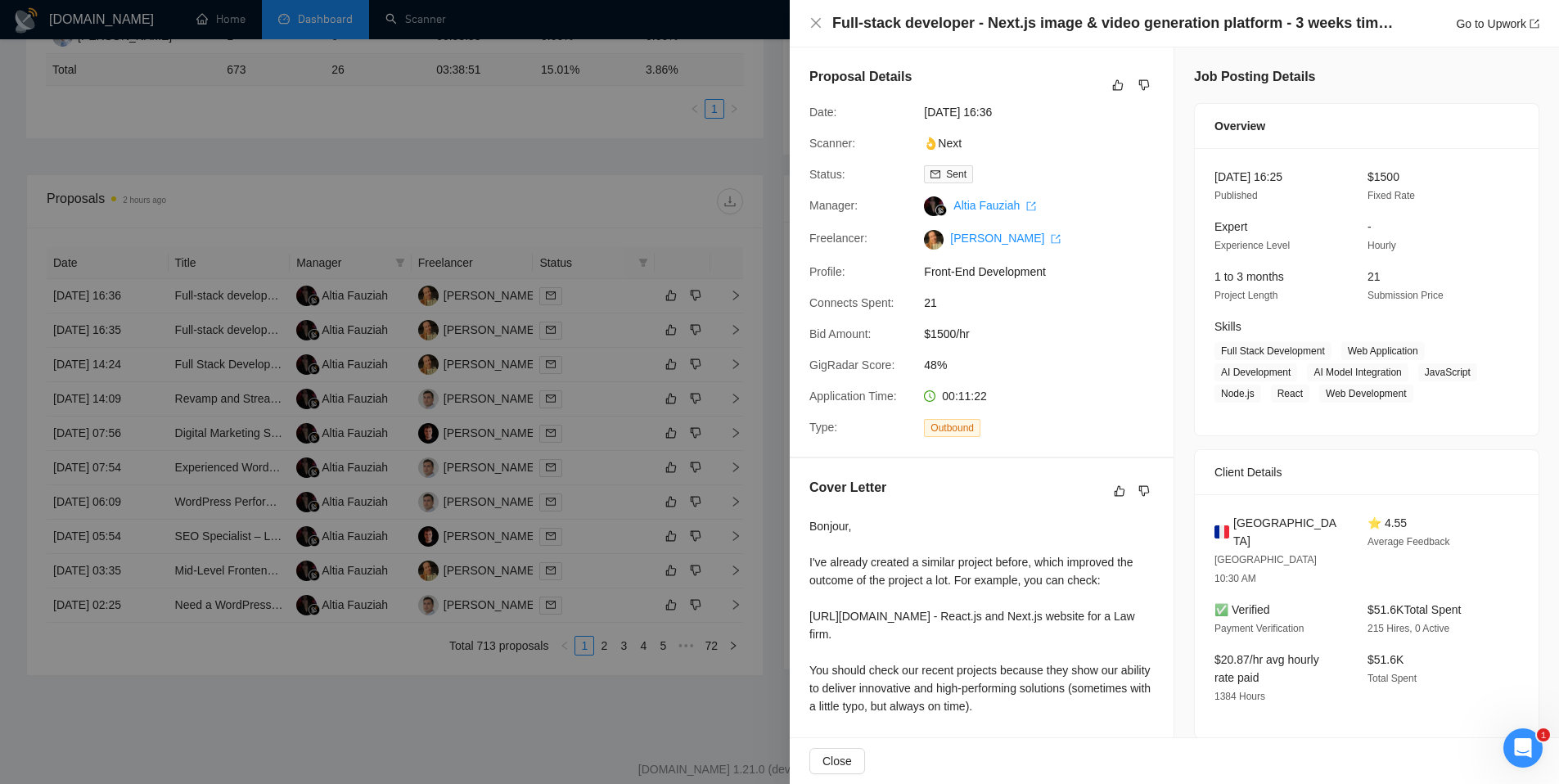 scroll, scrollTop: 0, scrollLeft: 0, axis: both 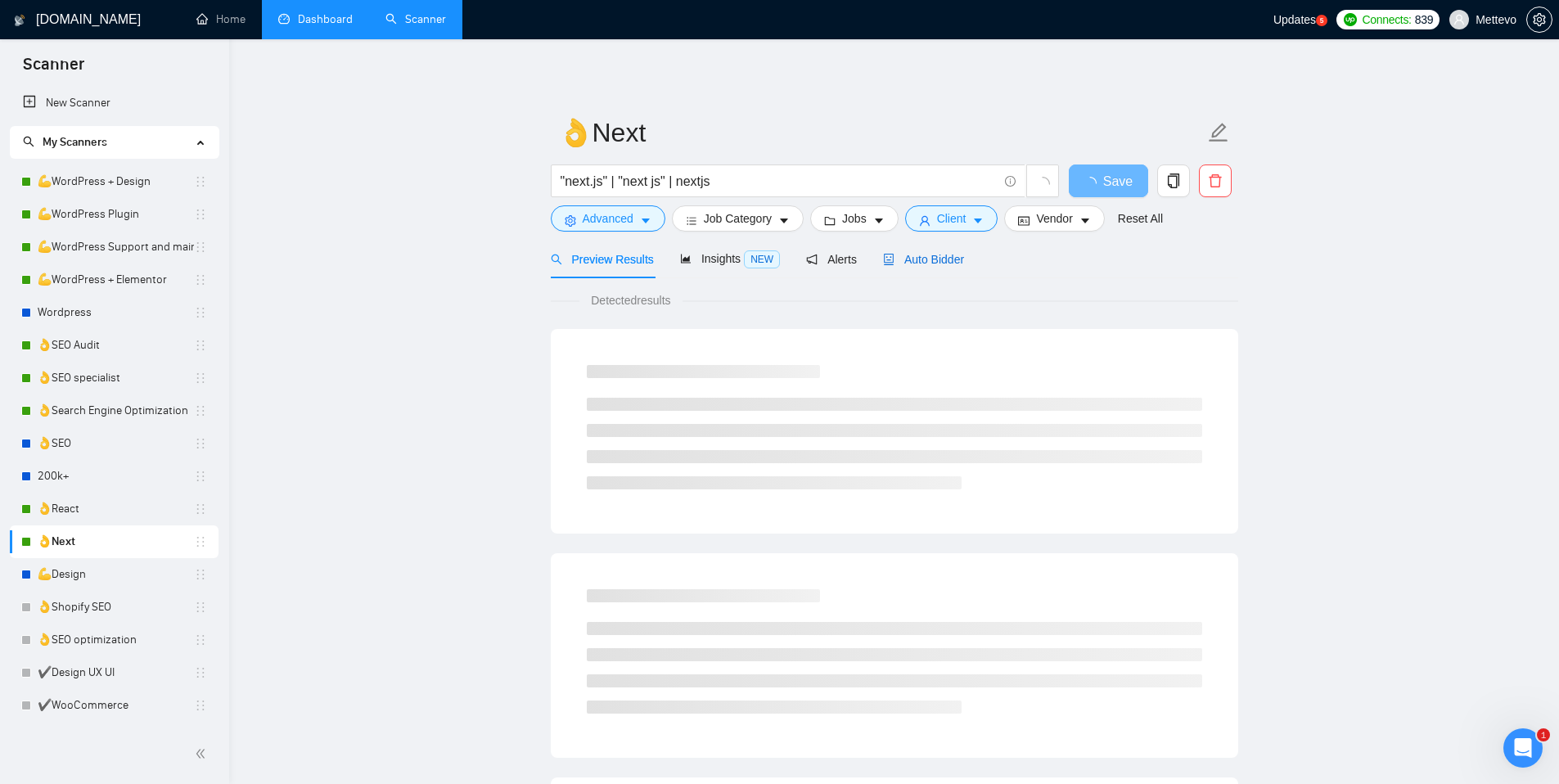 click on "Auto Bidder" at bounding box center (923, 259) 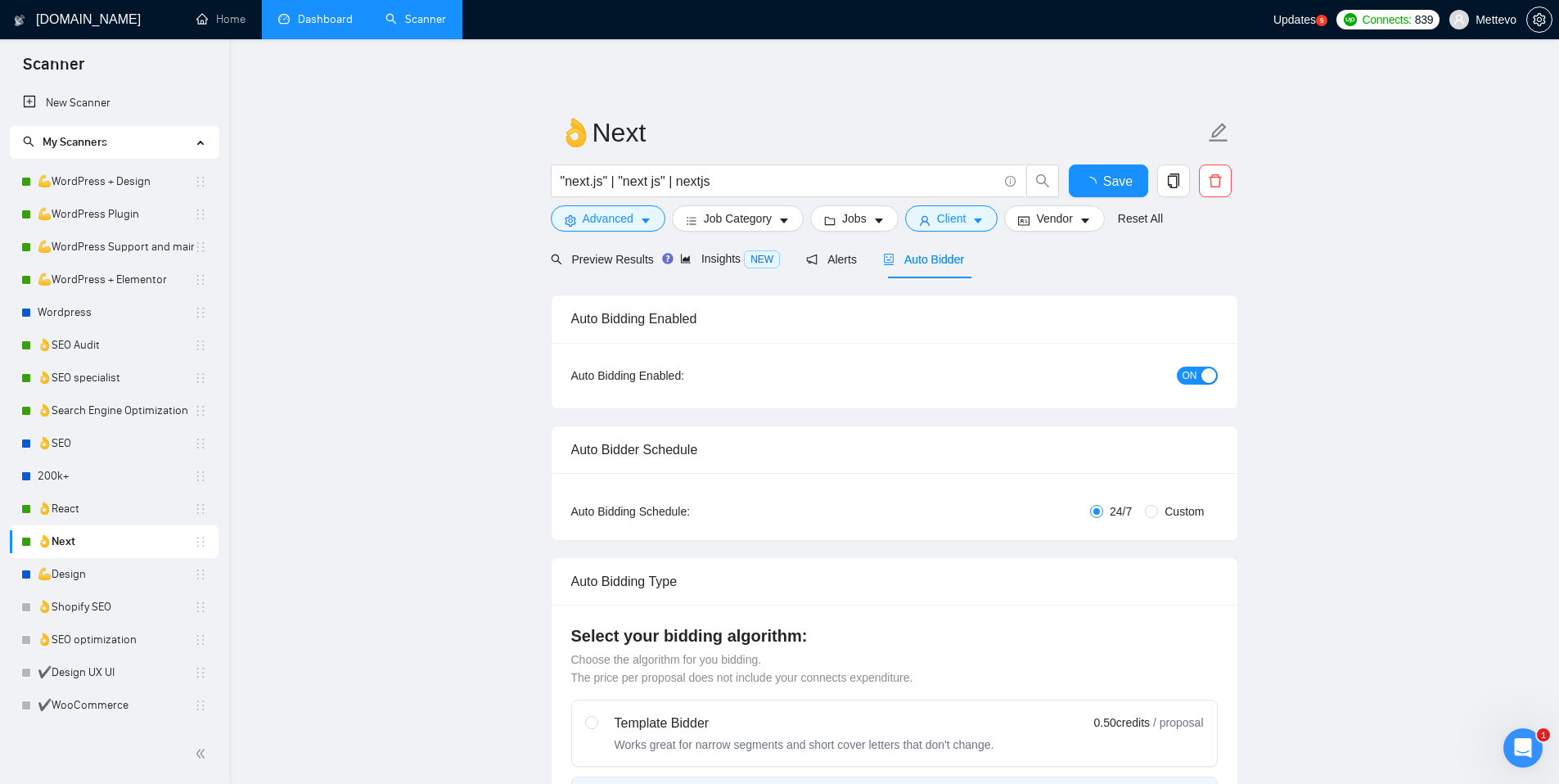 type 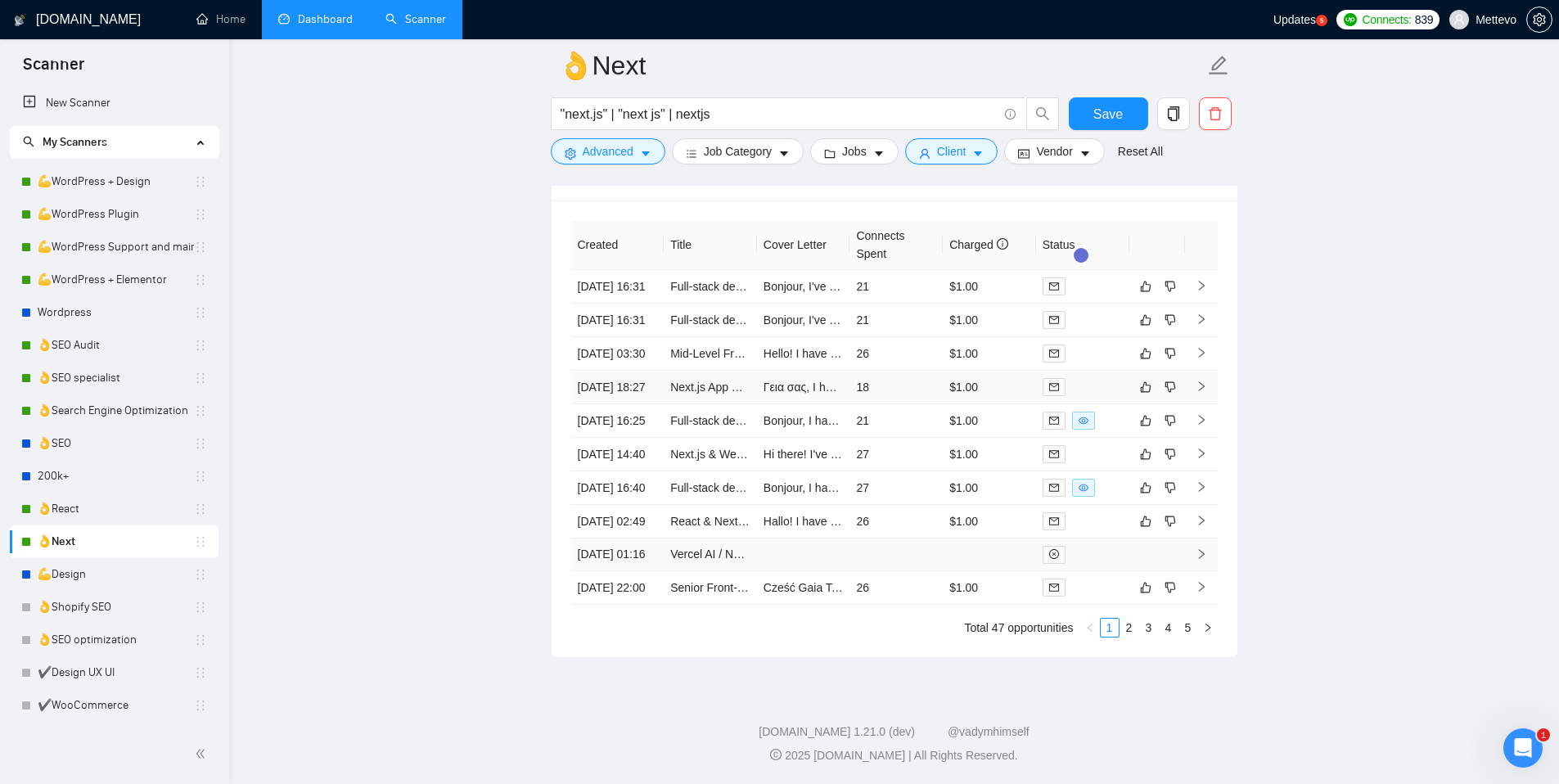 scroll, scrollTop: 3815, scrollLeft: 0, axis: vertical 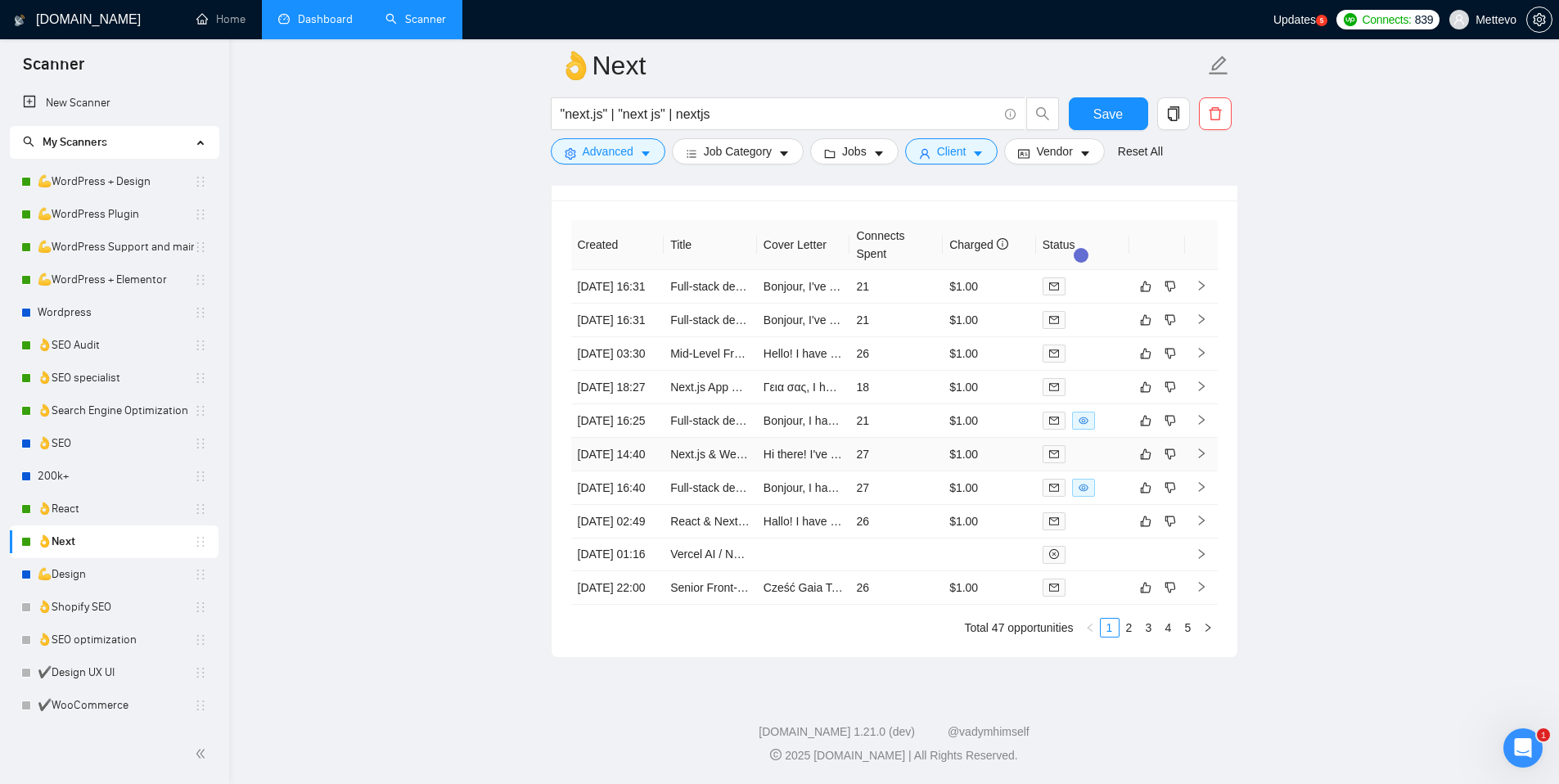 click on "27" at bounding box center (896, 454) 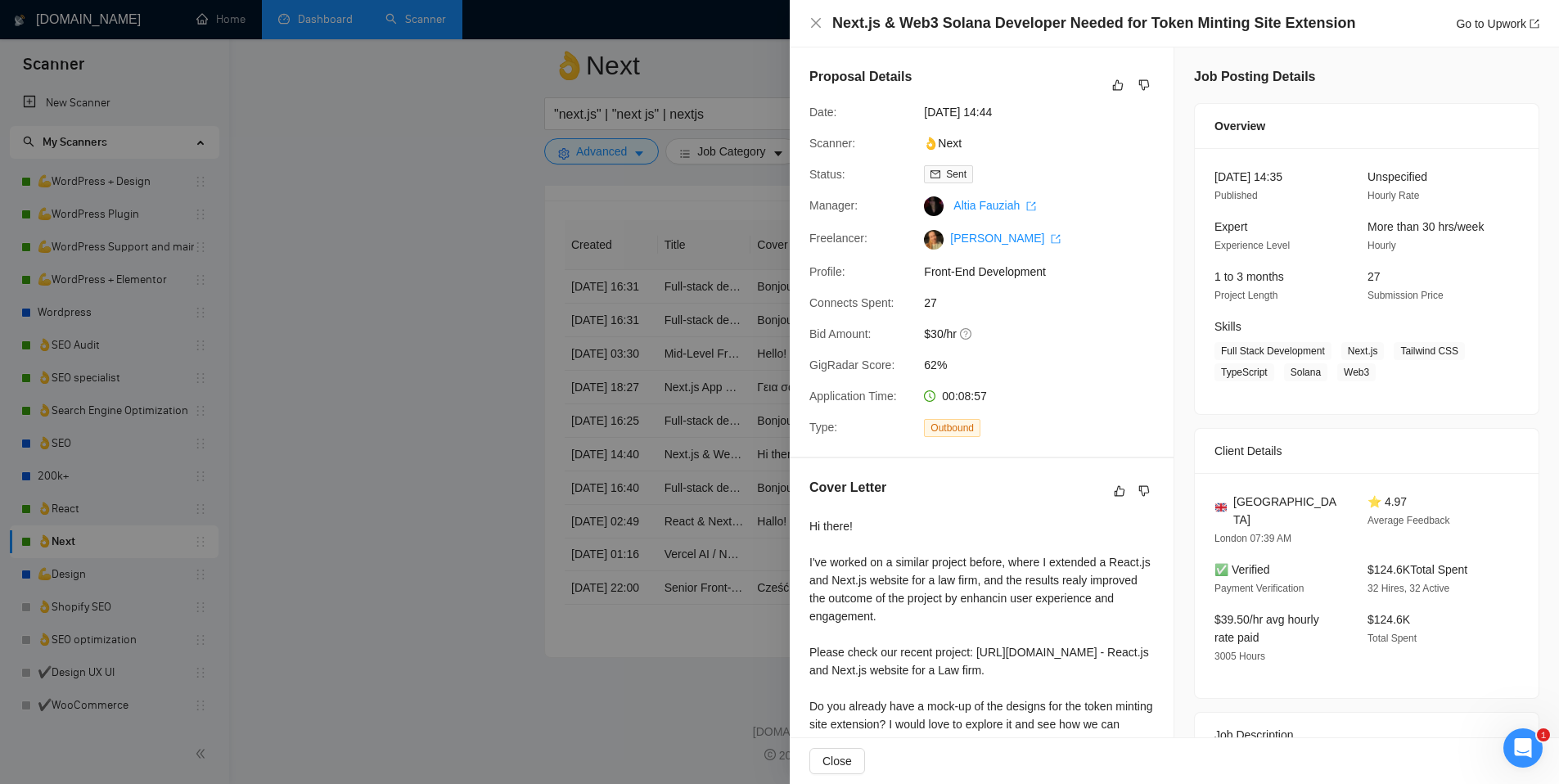 click at bounding box center (779, 392) 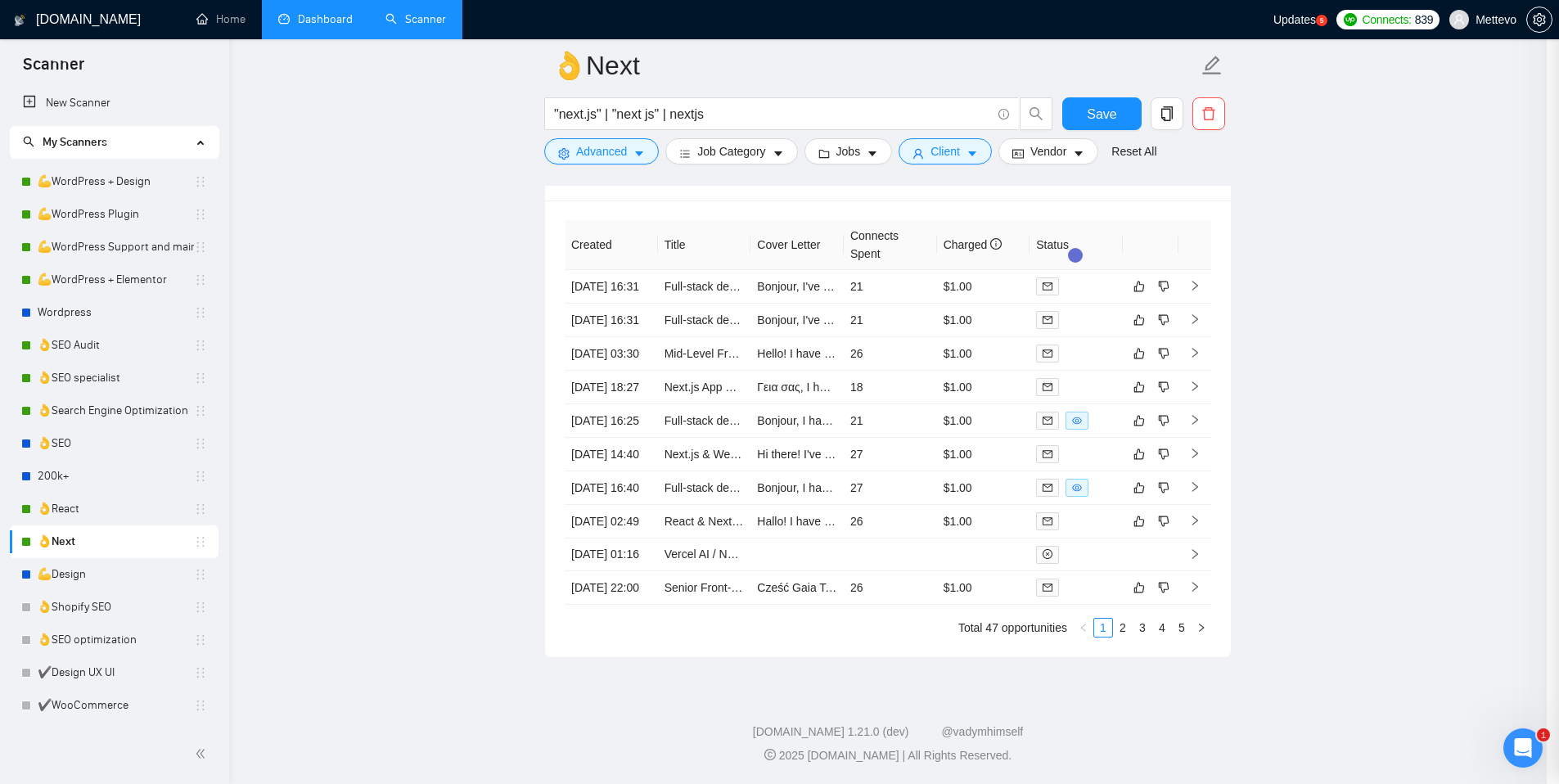 click at bounding box center [779, 392] 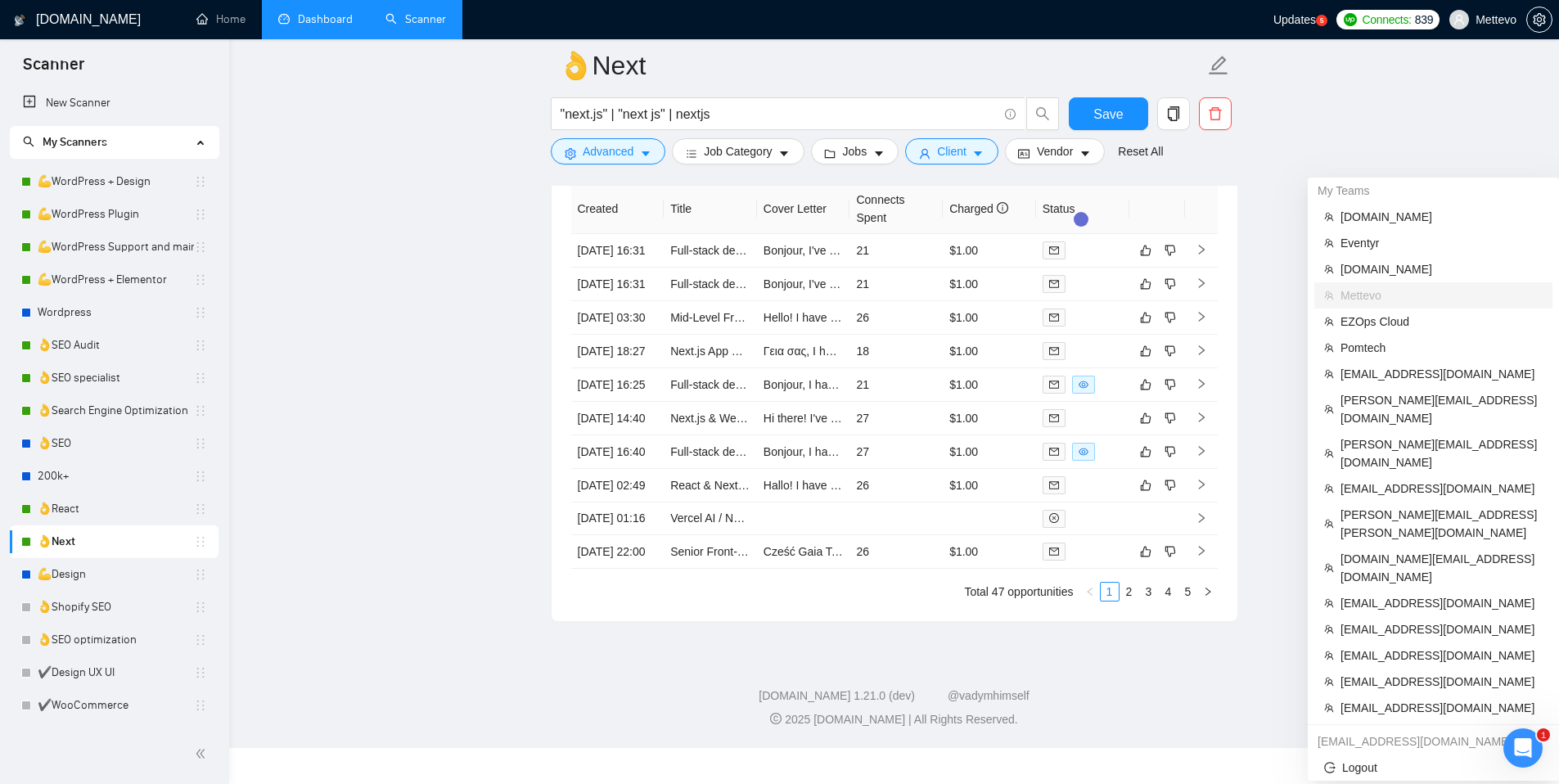 click at bounding box center (1539, 20) 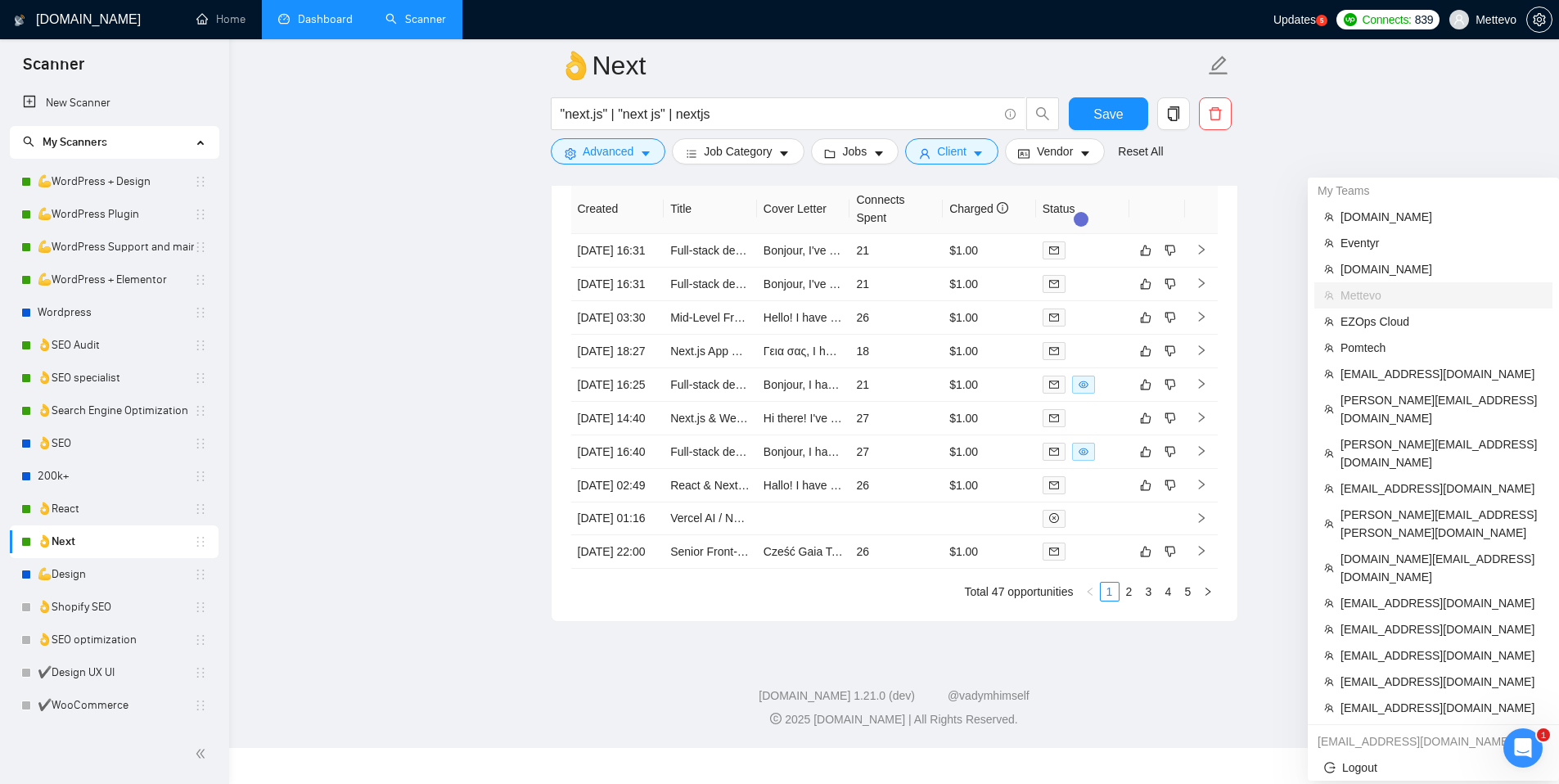 click on "Mettevo" at bounding box center [1483, 20] 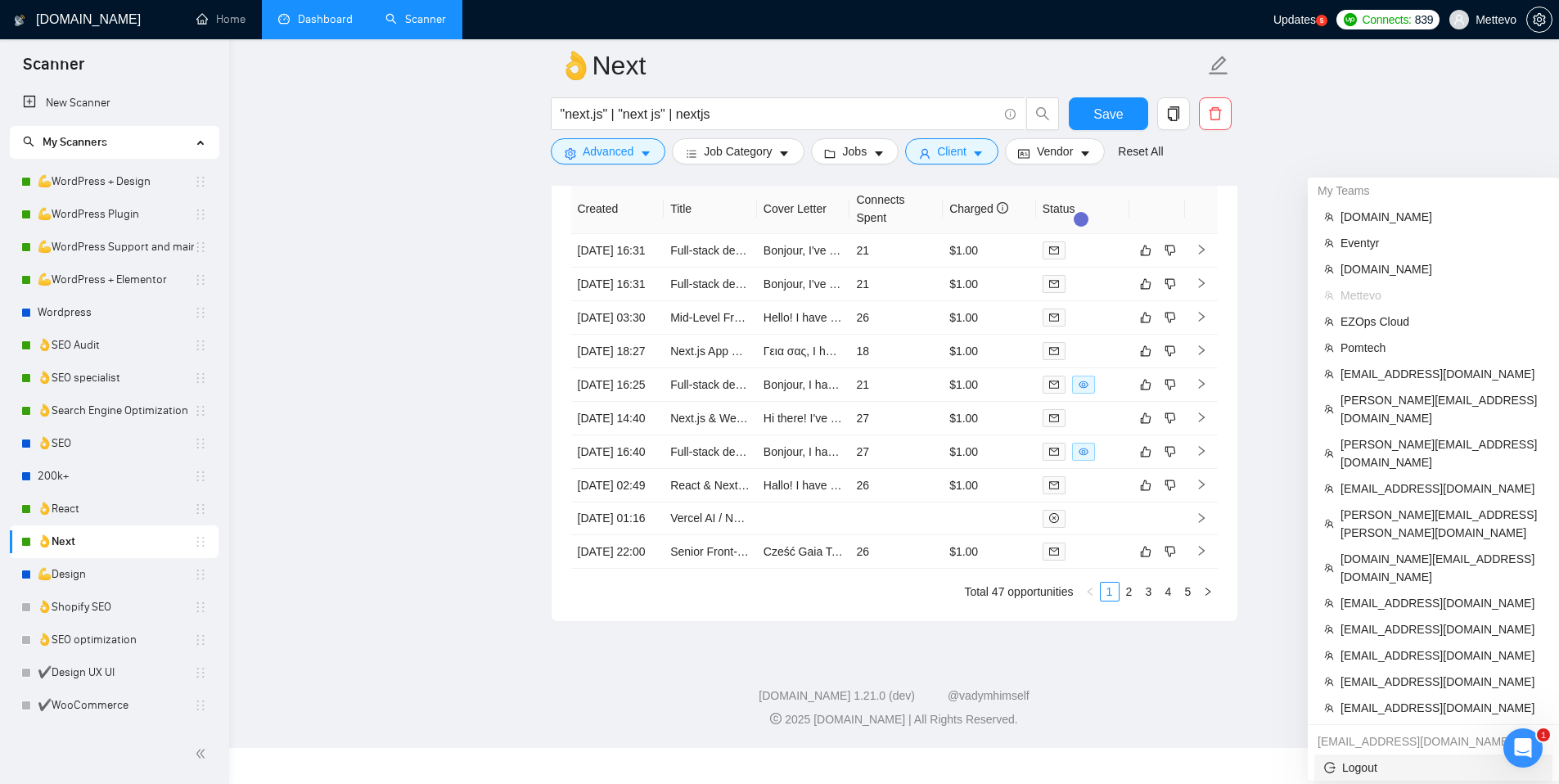 click on "Logout" at bounding box center [1433, 768] 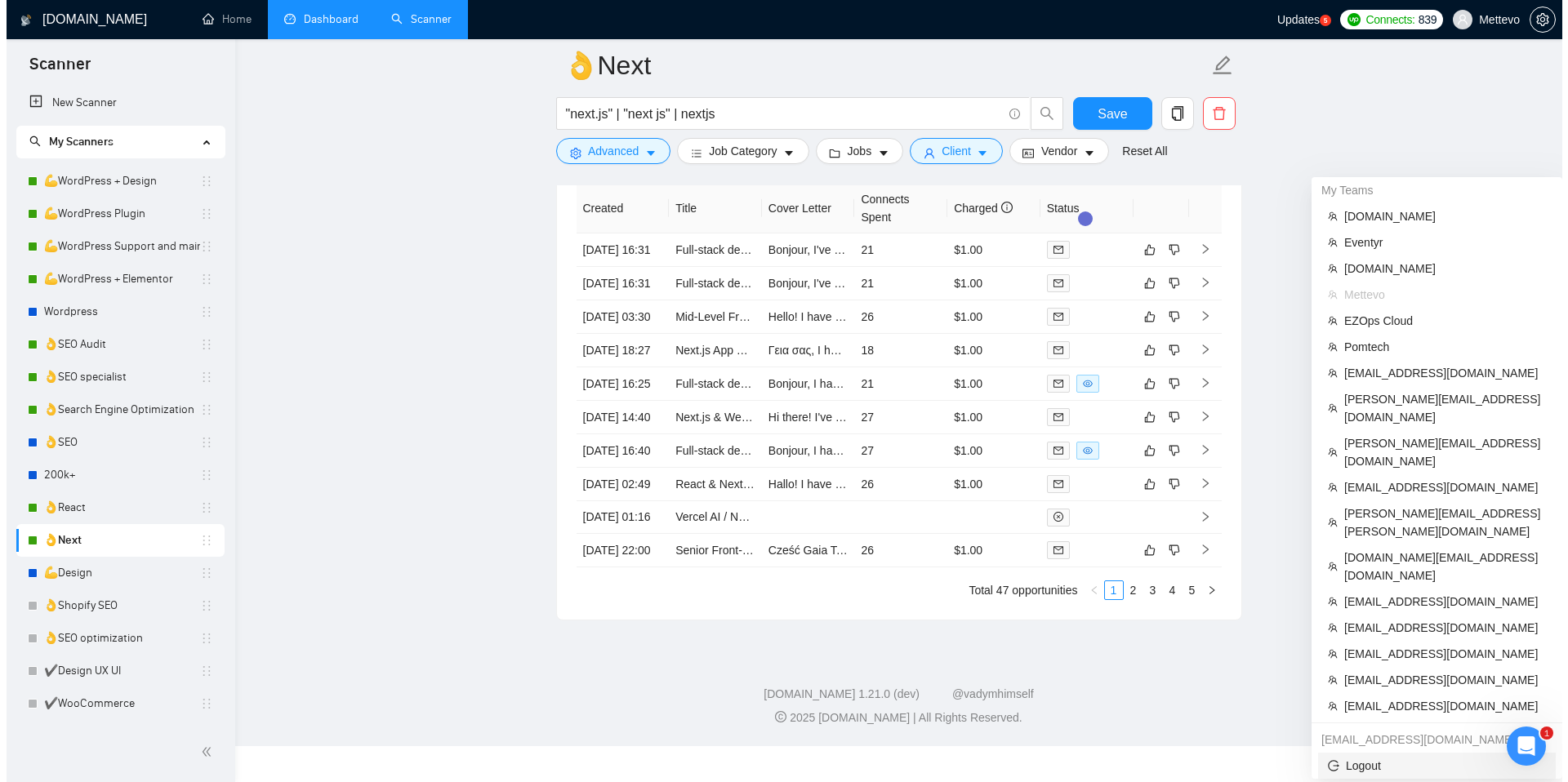 scroll, scrollTop: 0, scrollLeft: 0, axis: both 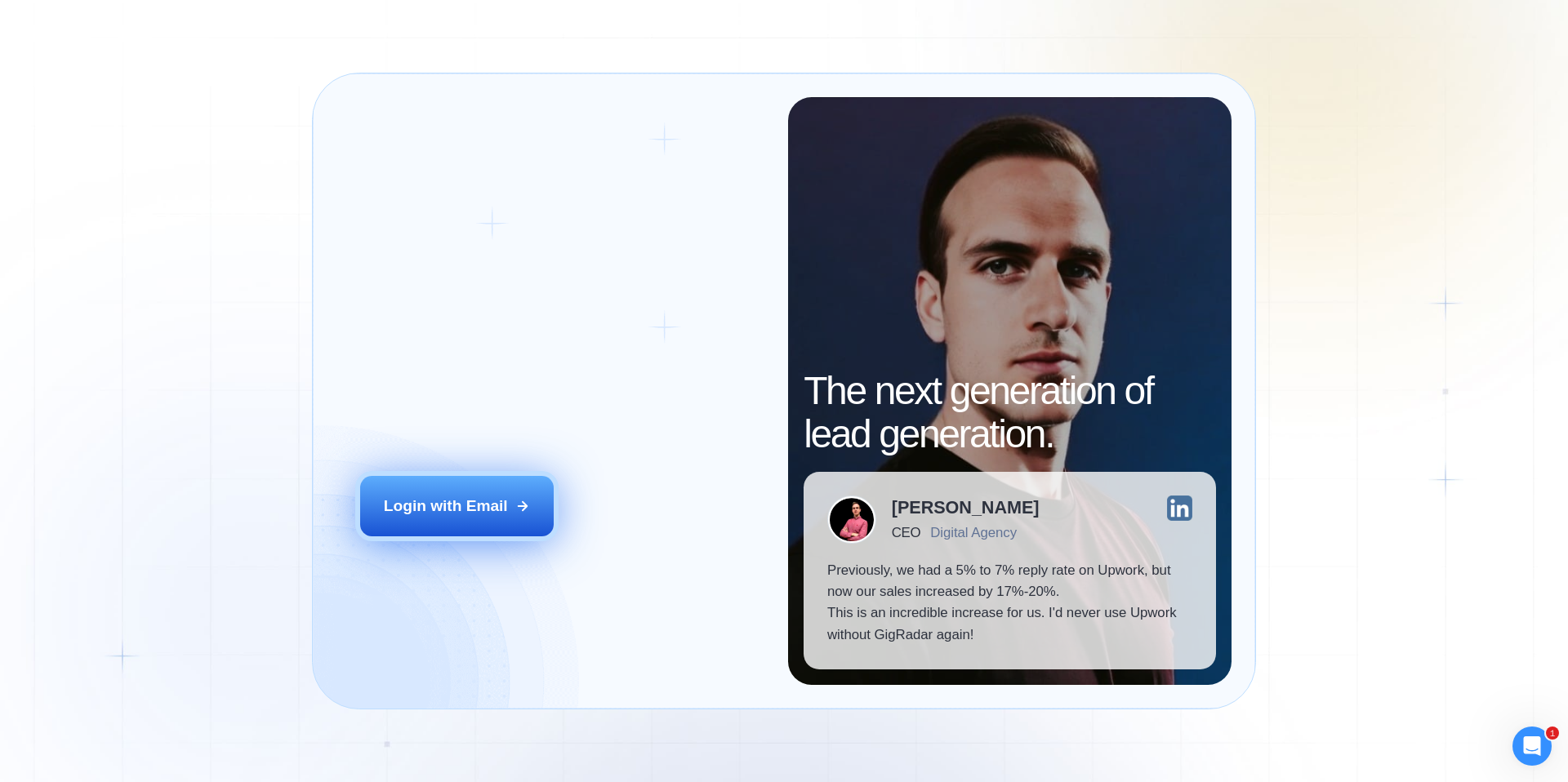 click on "Login with Email" at bounding box center [446, 506] 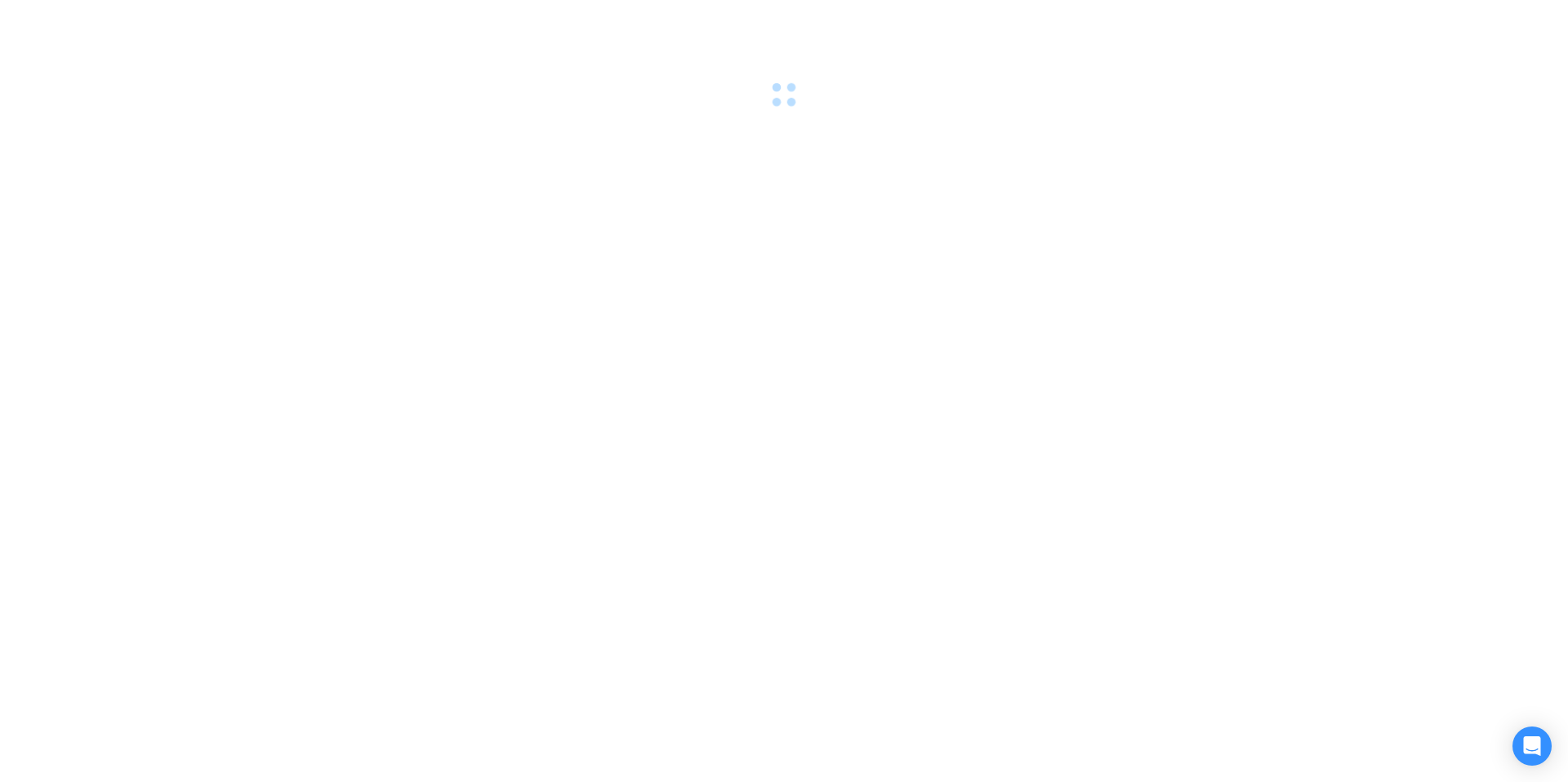 scroll, scrollTop: 0, scrollLeft: 0, axis: both 